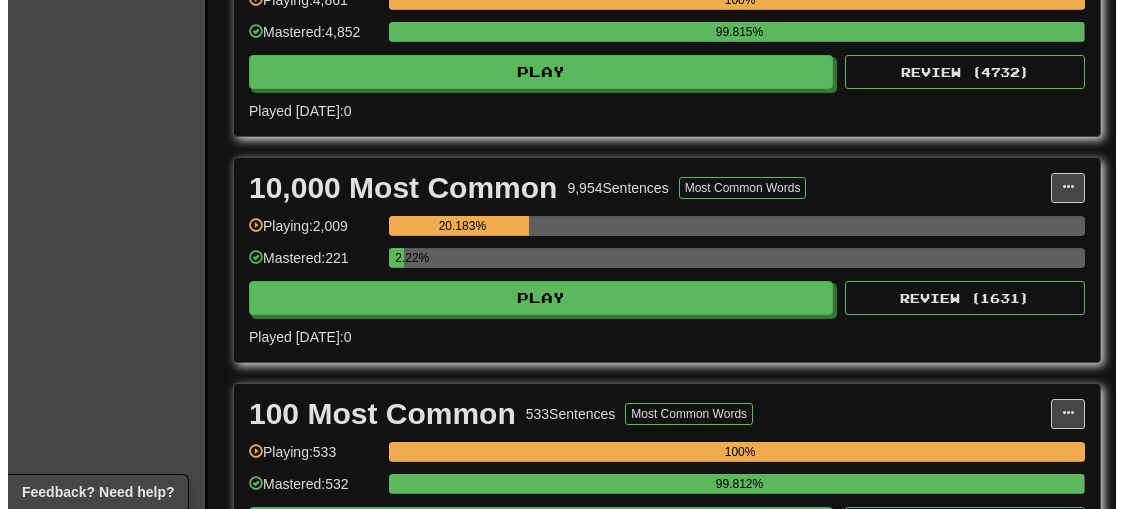 scroll, scrollTop: 1500, scrollLeft: 0, axis: vertical 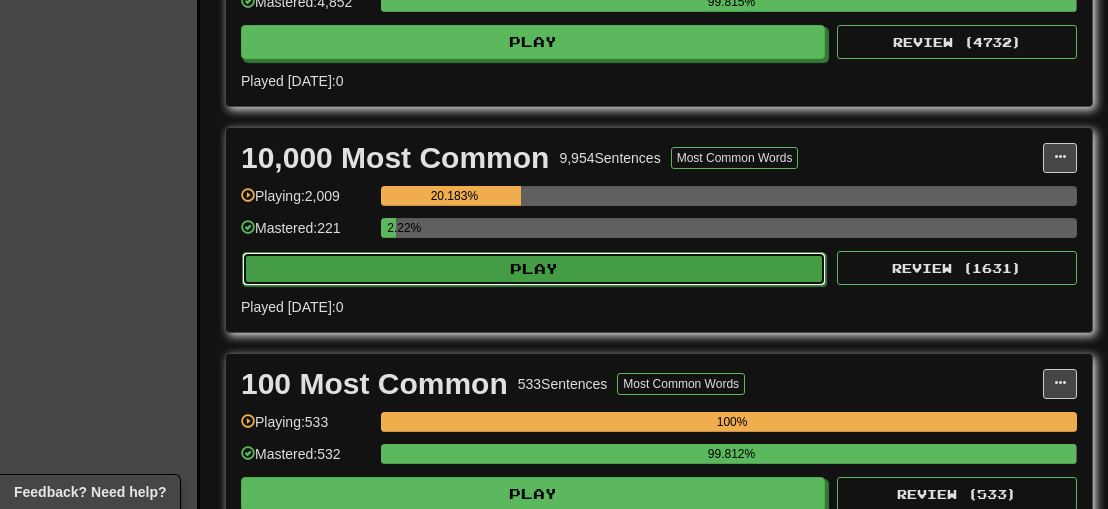 click on "Play" at bounding box center (534, 269) 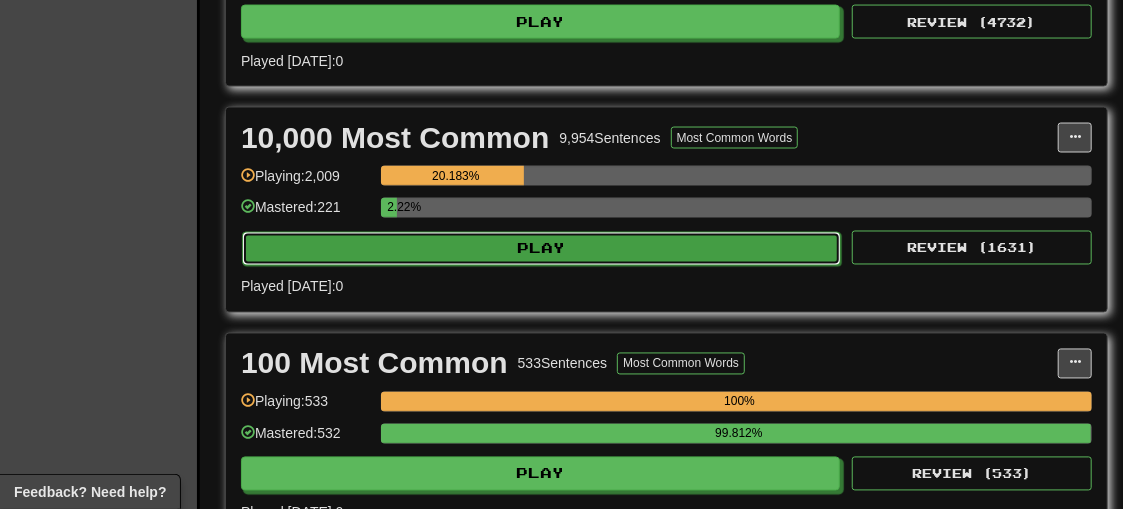 select on "**" 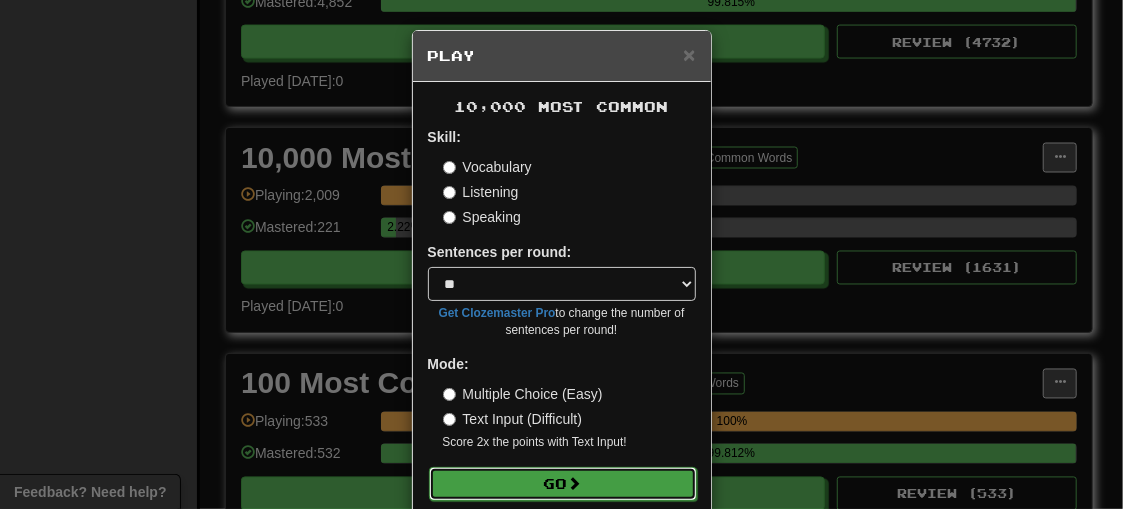 click on "Go" at bounding box center [563, 484] 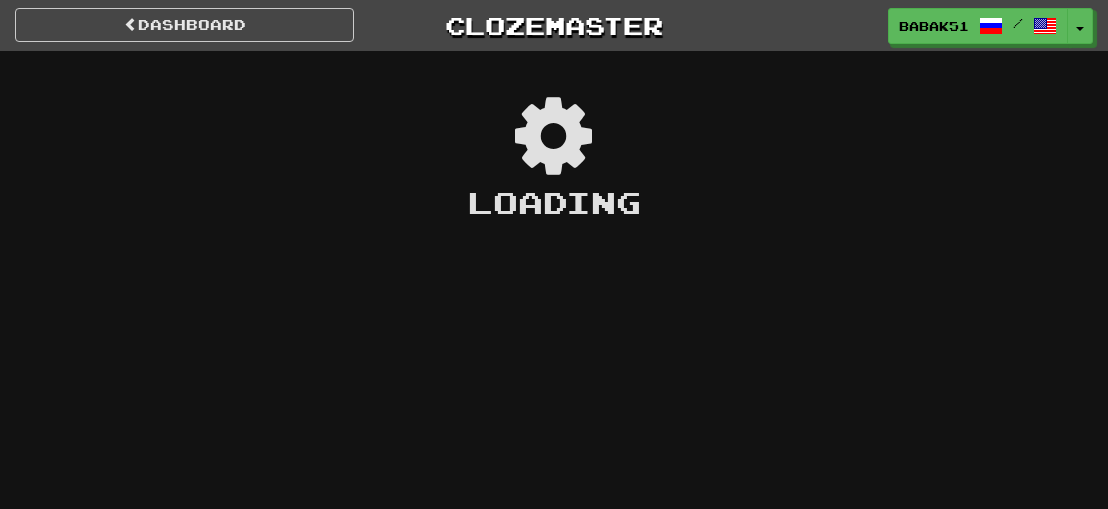 scroll, scrollTop: 0, scrollLeft: 0, axis: both 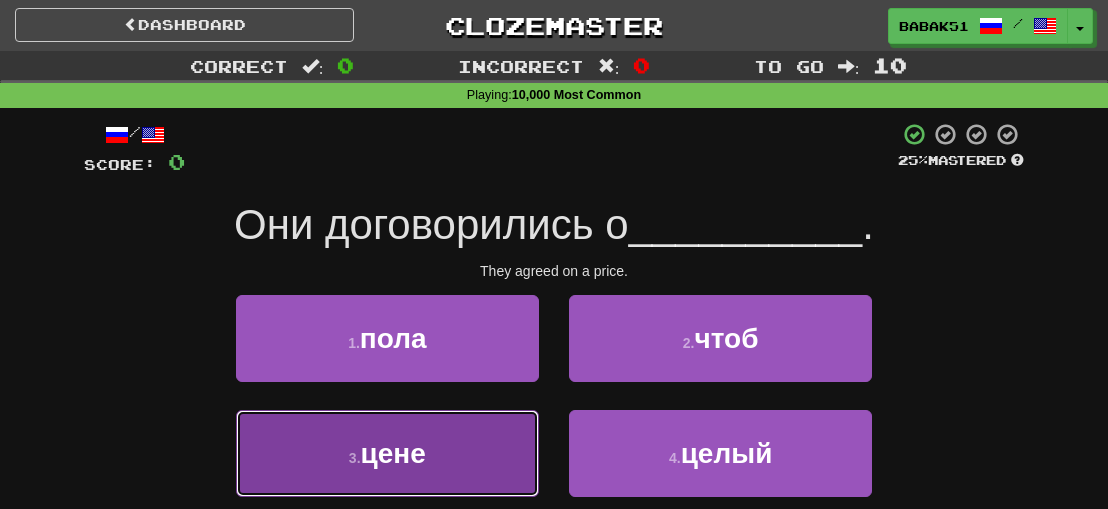 click on "3 .  цене" at bounding box center [387, 453] 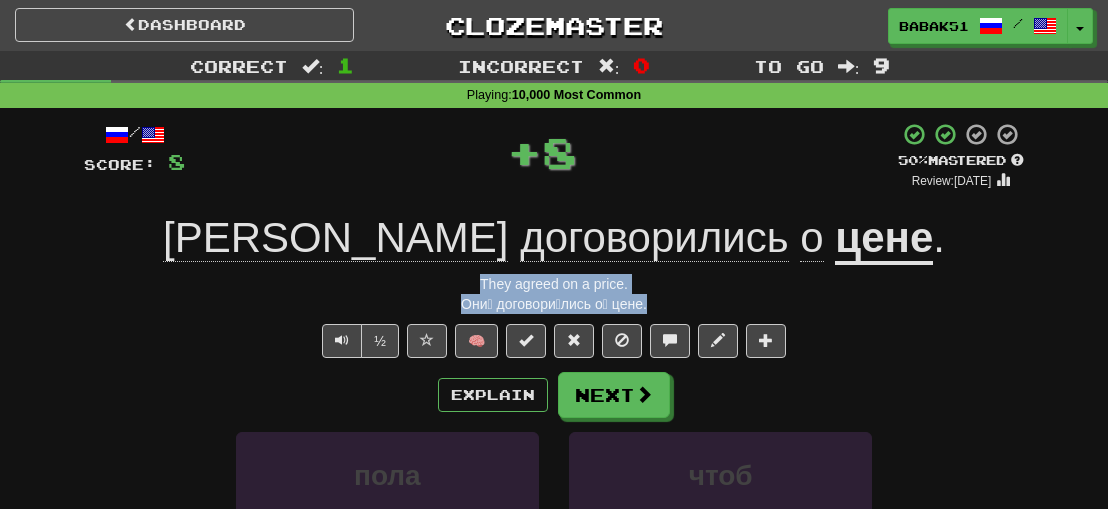 drag, startPoint x: 663, startPoint y: 303, endPoint x: 428, endPoint y: 291, distance: 235.30618 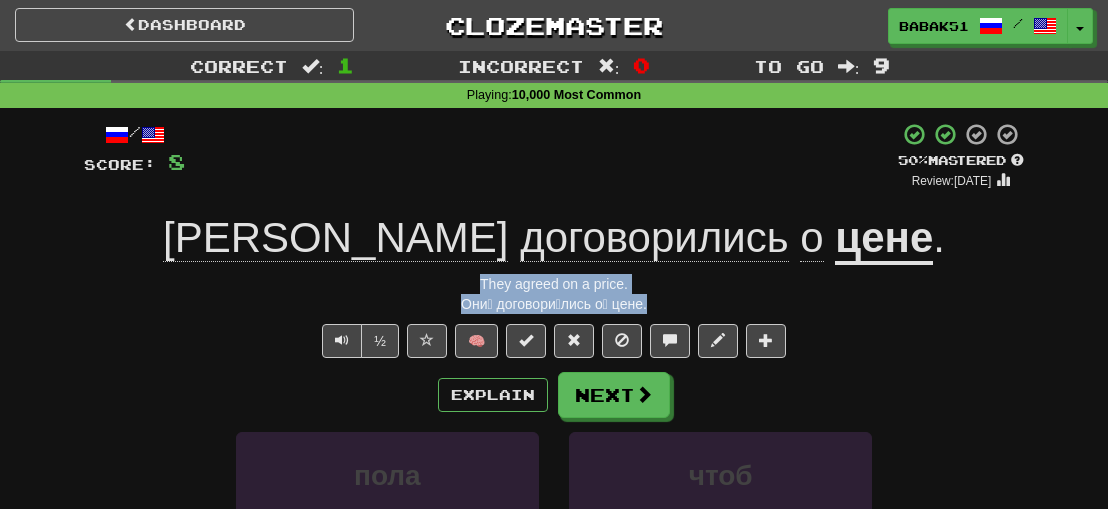 copy on "They agreed on a price. Они́ договори́лись о́ цене." 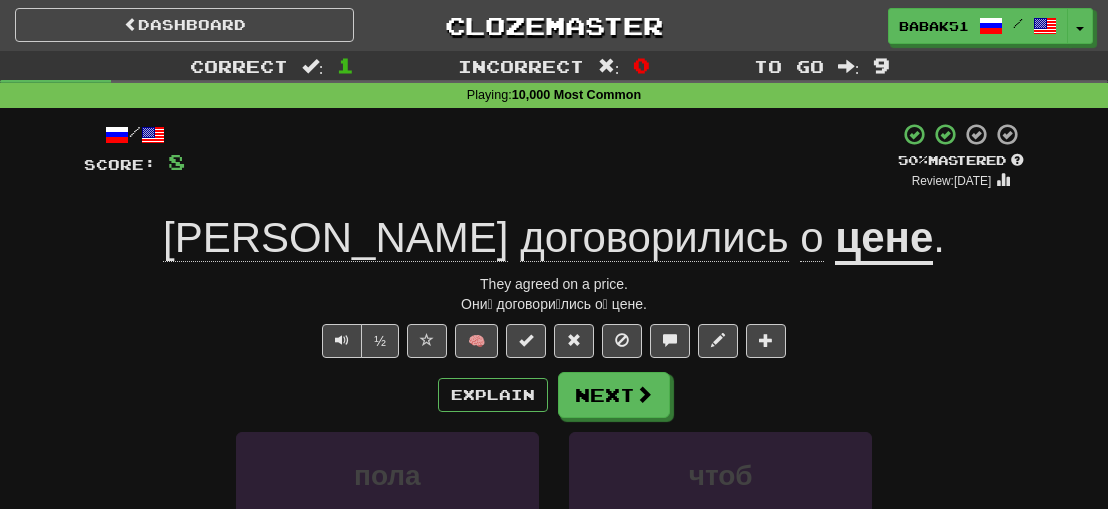 click on "½ 🧠" at bounding box center [554, 341] 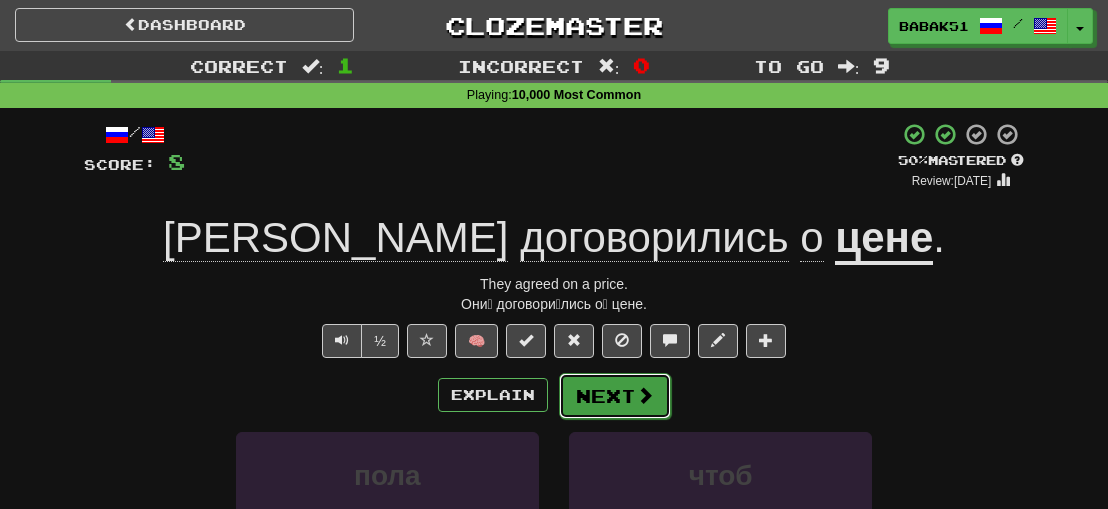 click on "Next" at bounding box center [615, 396] 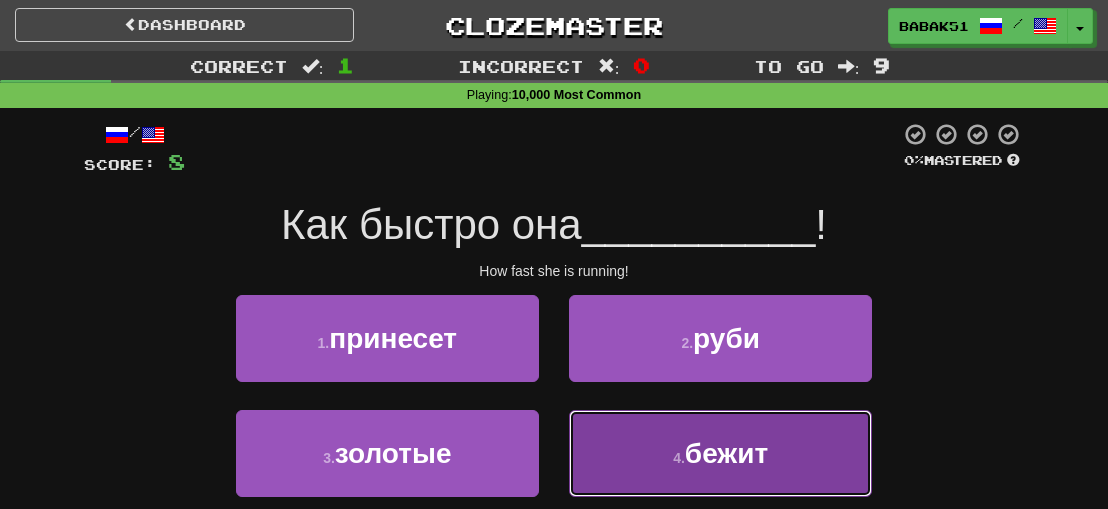 click on "бежит" at bounding box center [726, 453] 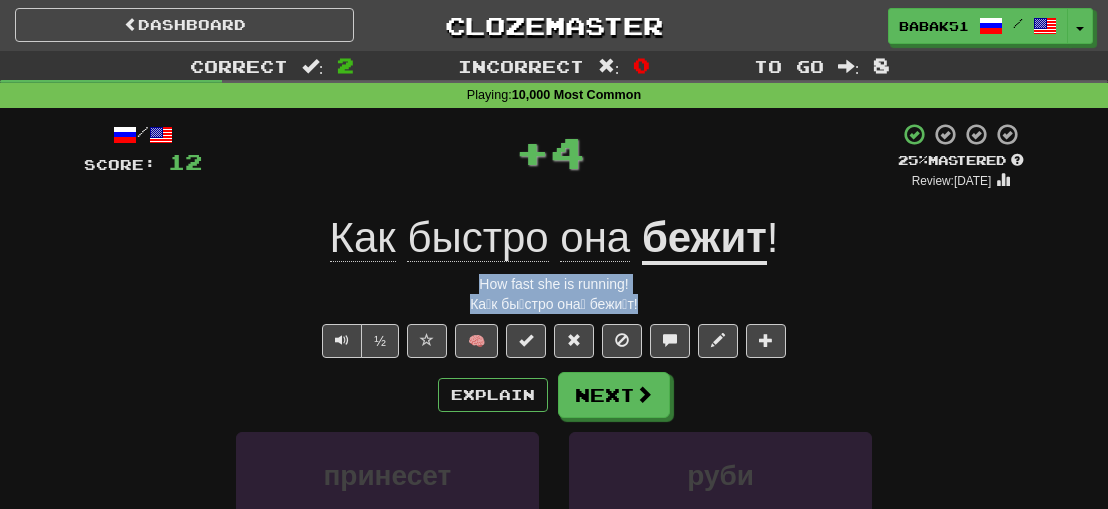 drag, startPoint x: 653, startPoint y: 306, endPoint x: 427, endPoint y: 284, distance: 227.06827 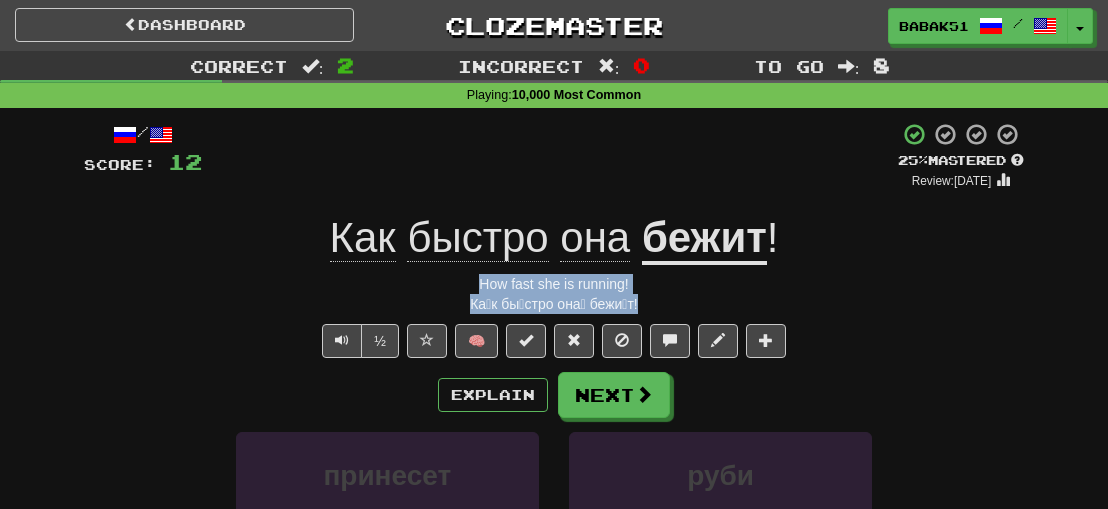 copy on "How fast she is running! Ка́к бы́стро она́ бежи́т!" 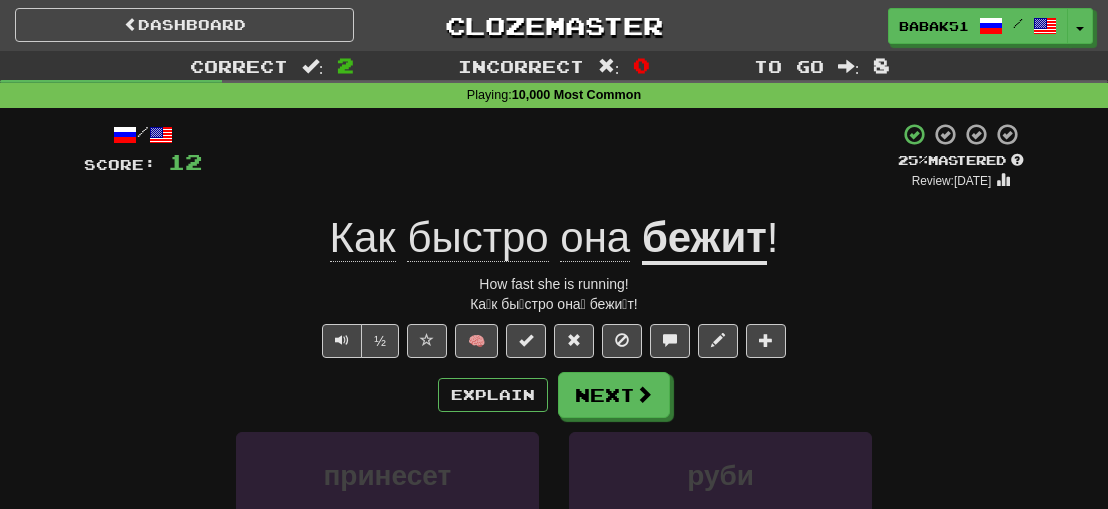 click on "/  Score:   12 + 4 25 %  Mastered Review:  [DATE] Как   быстро   она   бежит ! How fast she is running! Ка́к бы́стро она́ бежи́т! ½ 🧠 Explain Next принесет руби золотые бежит Learn more: принесет руби золотые бежит  Help!  Report Sentence Source" at bounding box center [554, 445] 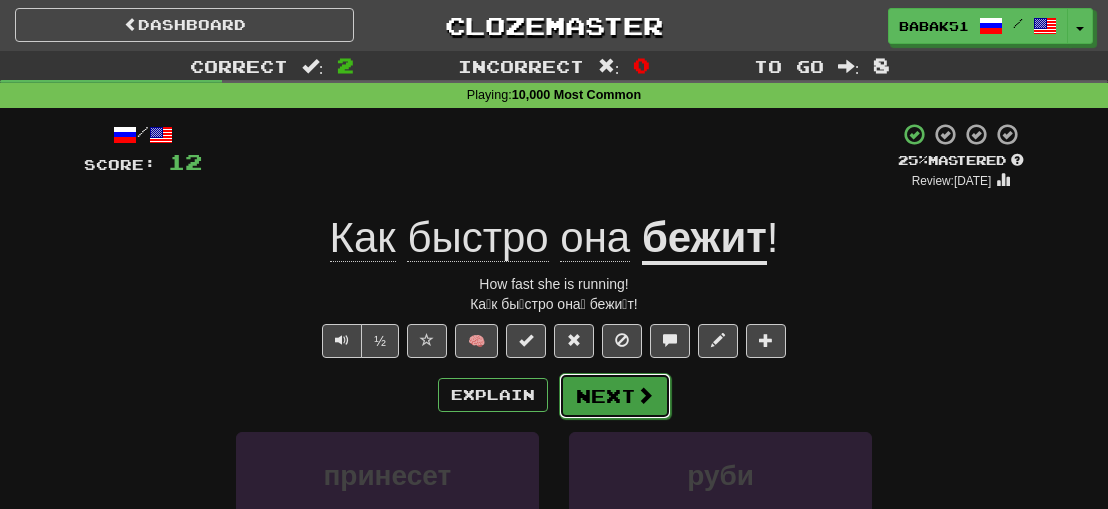 click on "Next" at bounding box center [615, 396] 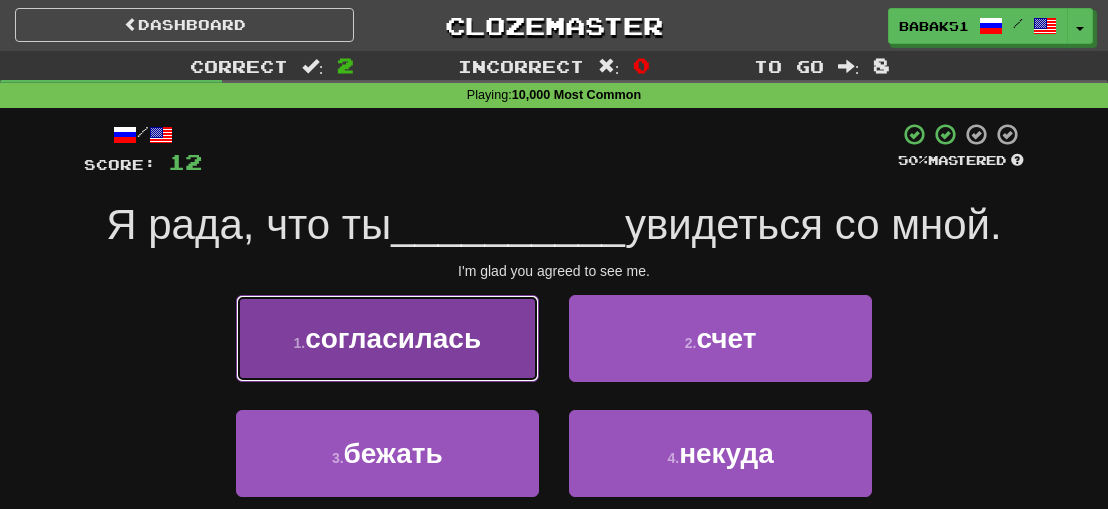 click on "согласилась" at bounding box center [393, 338] 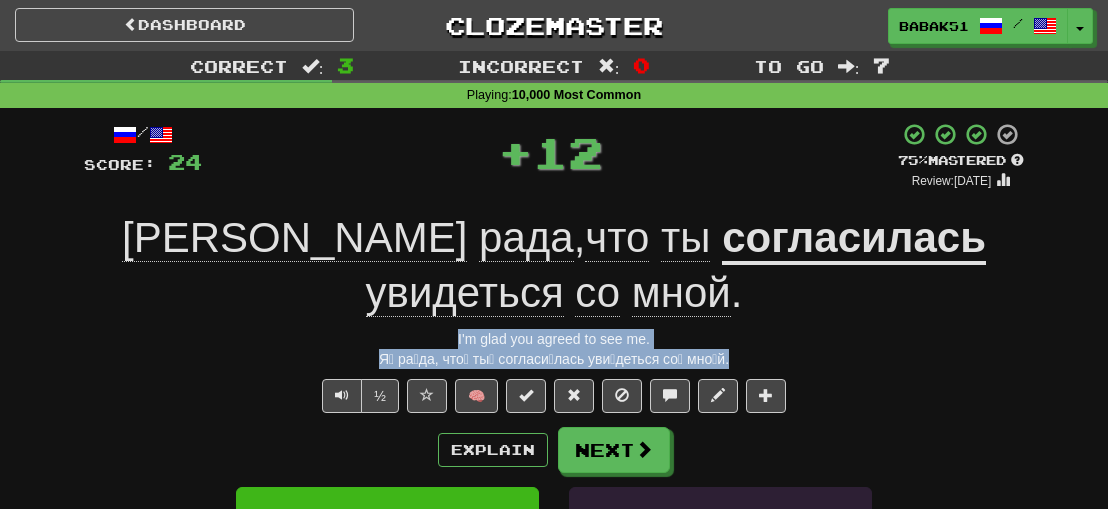 drag, startPoint x: 752, startPoint y: 366, endPoint x: 374, endPoint y: 345, distance: 378.5829 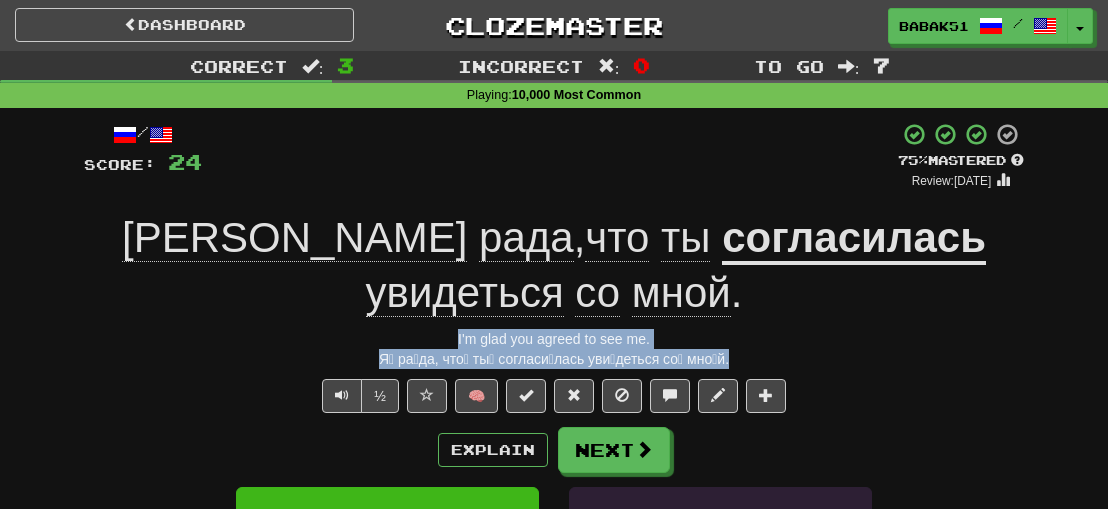 copy on "I'm glad you agreed to see me. Я́ ра́да, что́ ты́ согласи́лась уви́деться со́ мно́й." 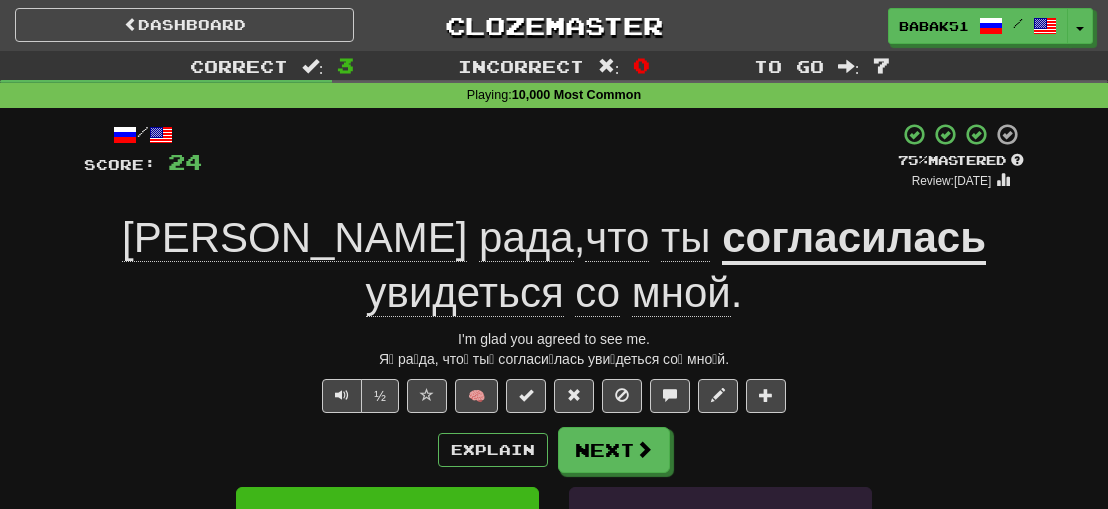 click on "Я   рада ,  что   ты   согласилась   увидеться   со   мной ." at bounding box center [554, 265] 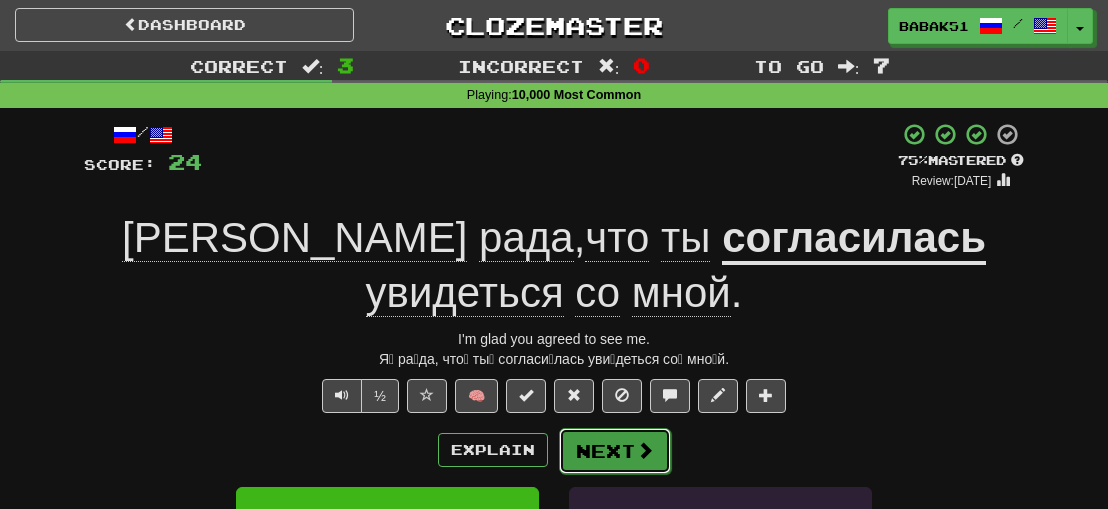 click on "Next" at bounding box center (615, 451) 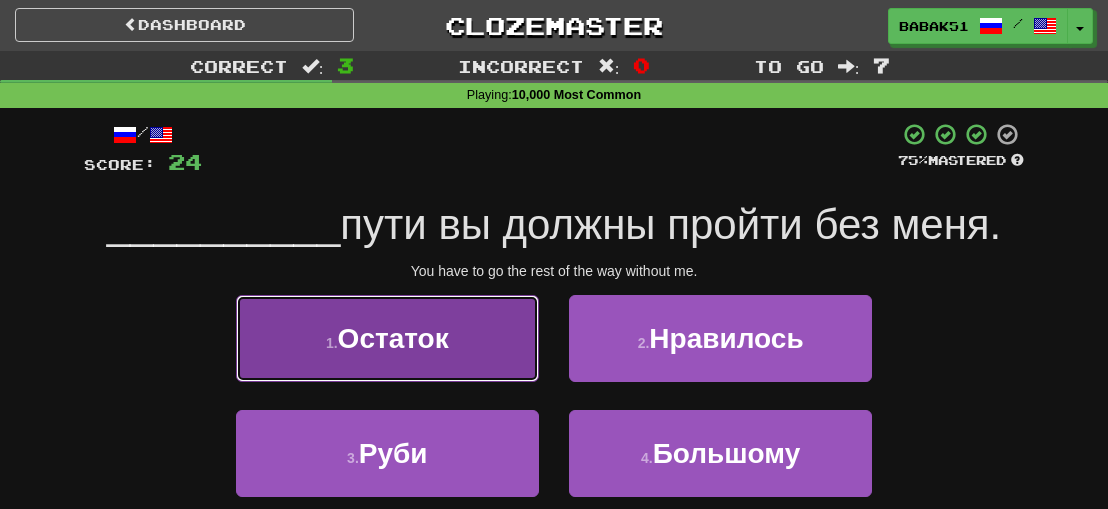 click on "Остаток" at bounding box center [393, 338] 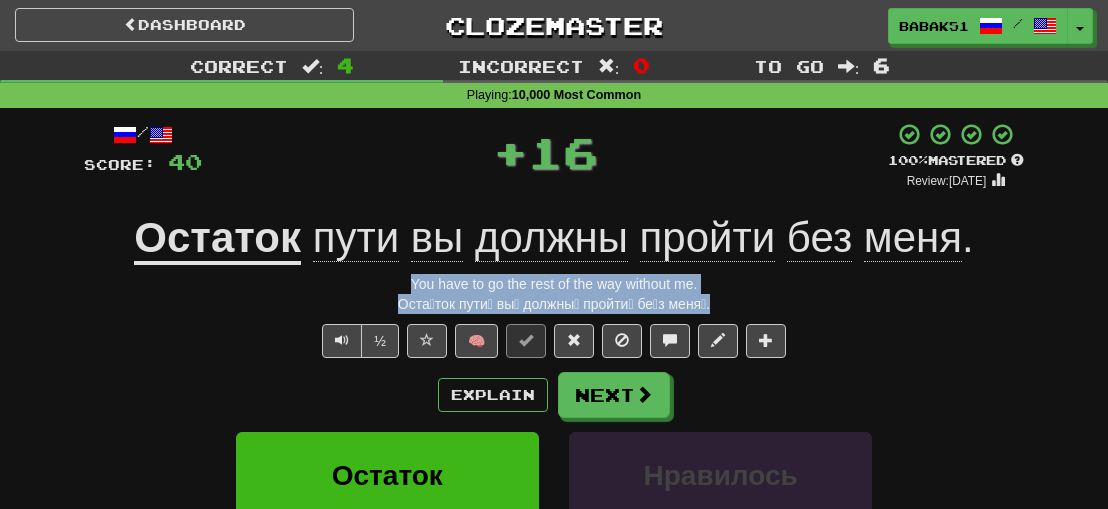 drag, startPoint x: 752, startPoint y: 305, endPoint x: 404, endPoint y: 282, distance: 348.75922 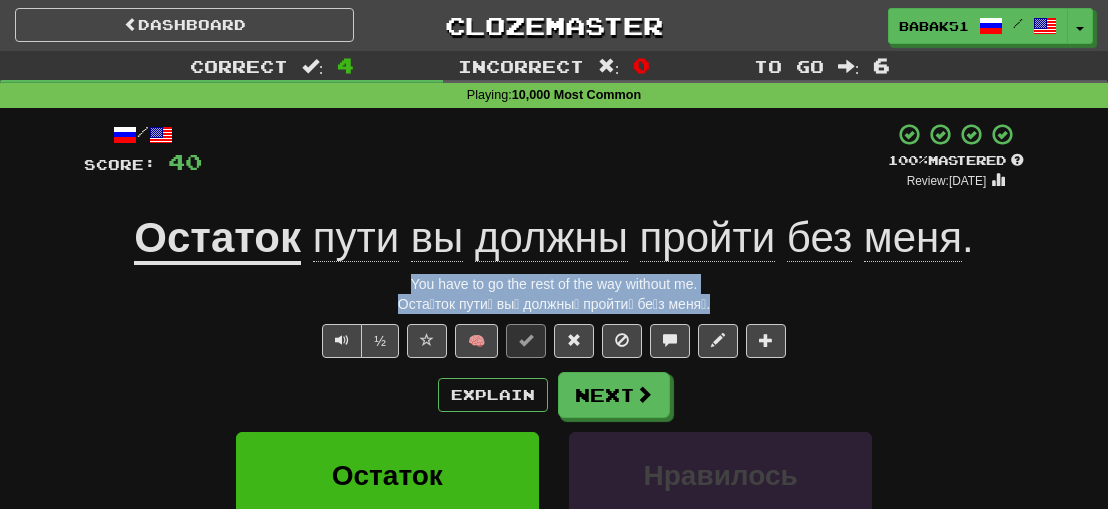 copy on "You have to go the rest of the way without me. Оста́ток пути́ вы́ должны́ пройти́ бе́з меня́." 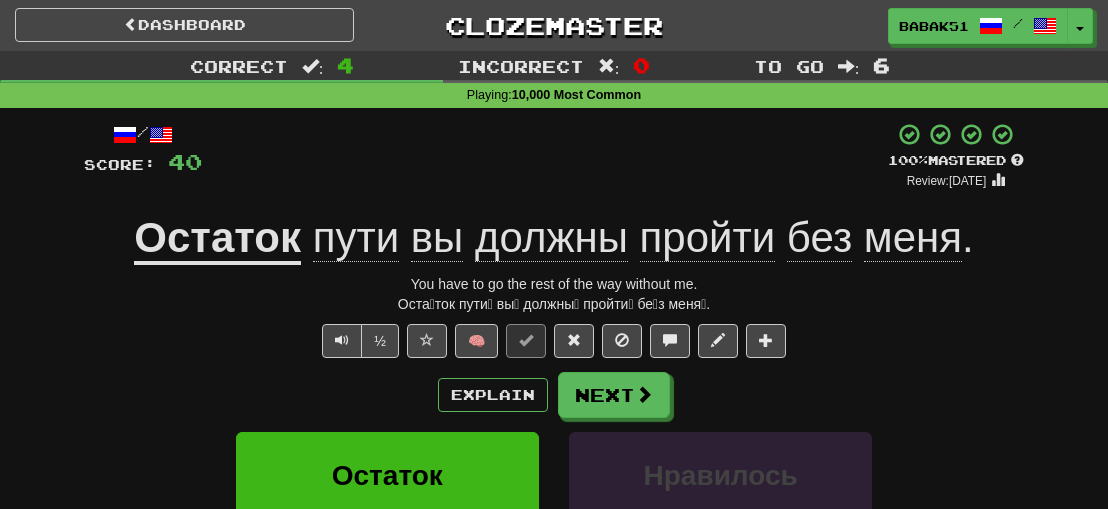 click on "½ 🧠" at bounding box center (554, 341) 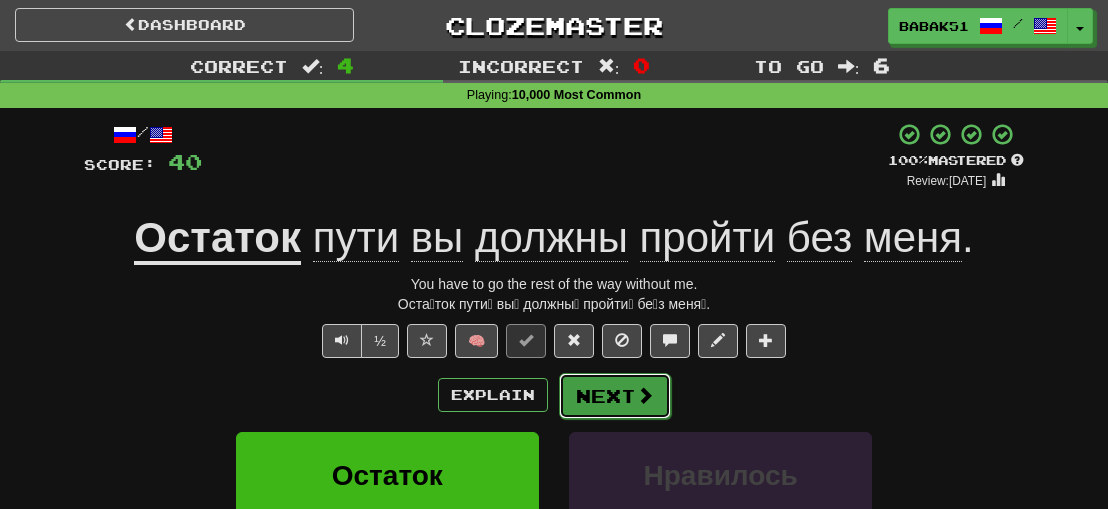 click on "Next" at bounding box center [615, 396] 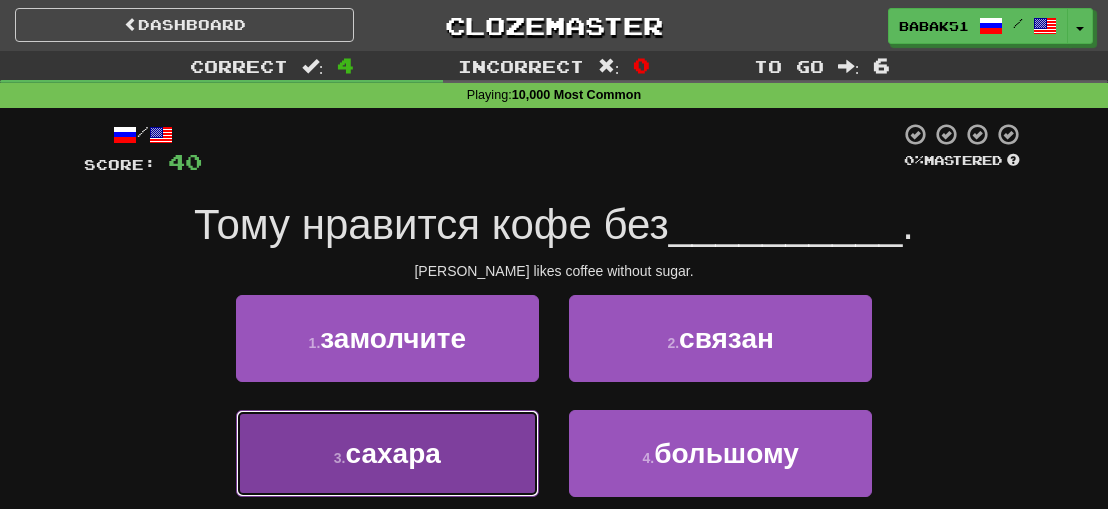 click on "сахара" at bounding box center [393, 453] 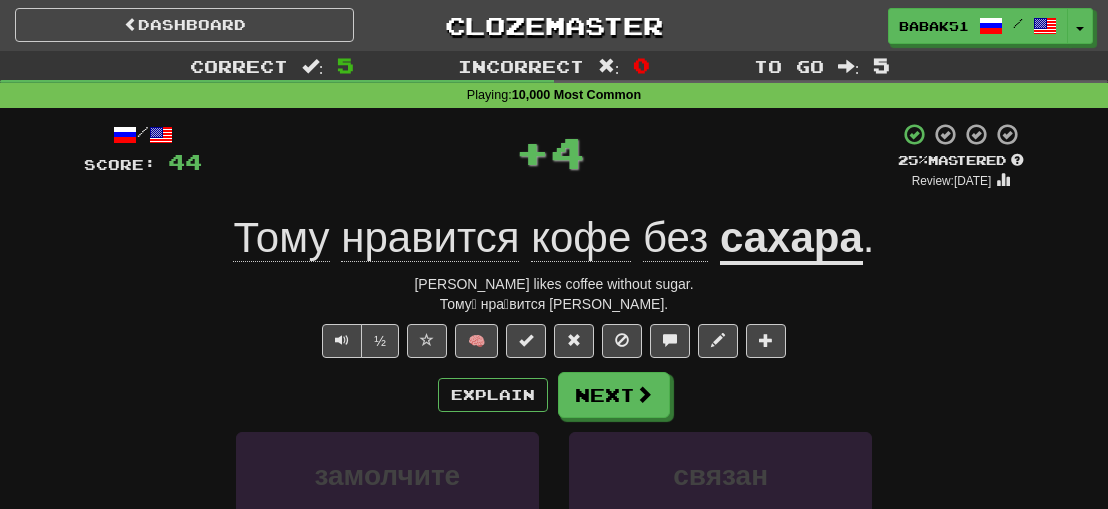drag, startPoint x: 710, startPoint y: 313, endPoint x: 452, endPoint y: 287, distance: 259.30676 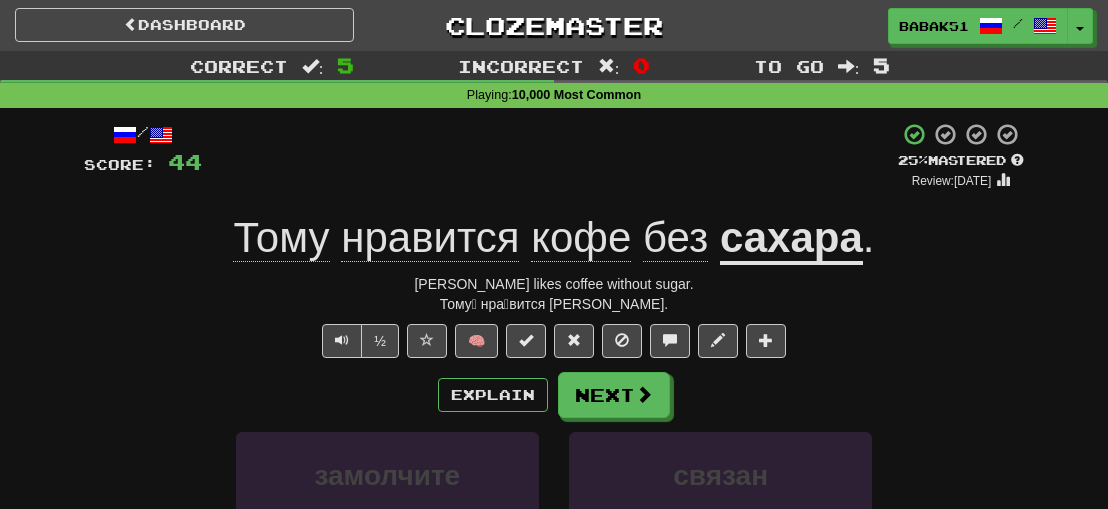 copy on "[PERSON_NAME] likes coffee without sugar. Тому́ нра́вится ко́фе бе́з саха́ра." 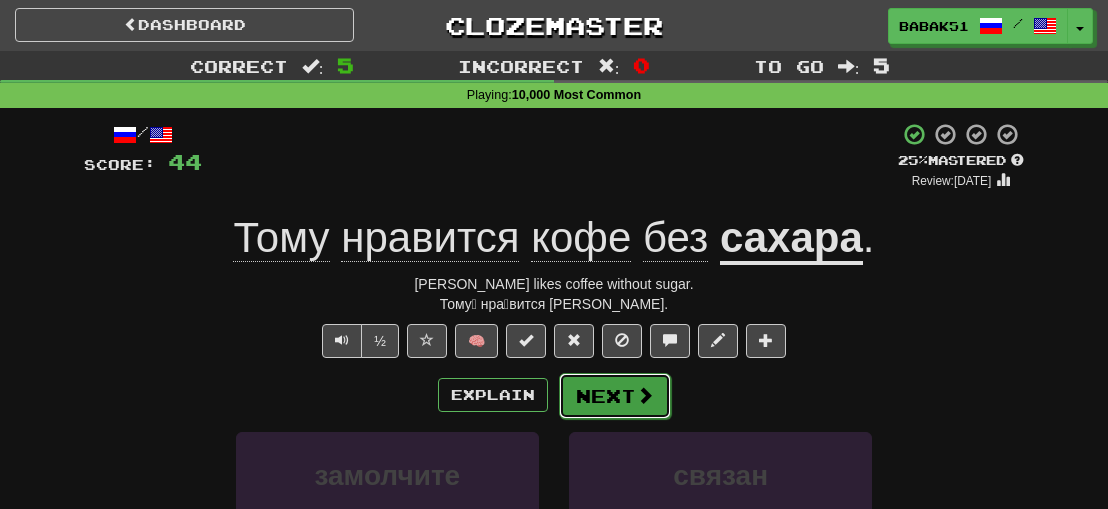 click on "Next" at bounding box center (615, 396) 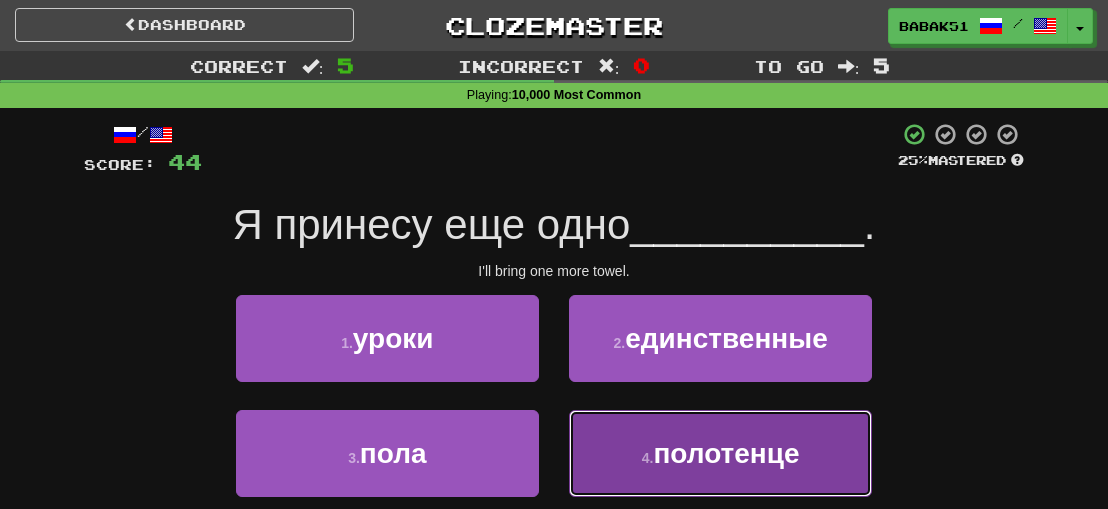 click on "4 .  полотенце" at bounding box center [720, 453] 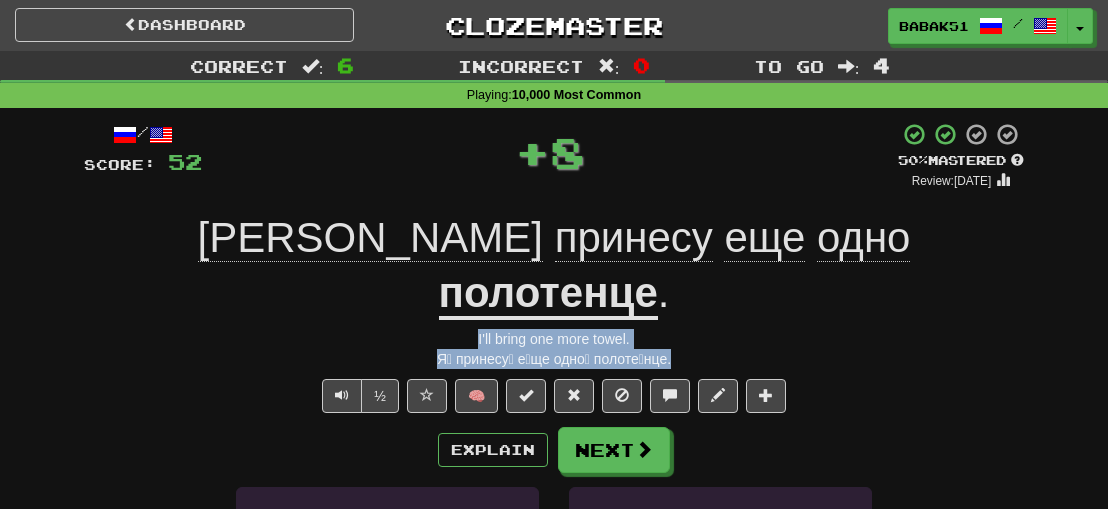 drag, startPoint x: 682, startPoint y: 302, endPoint x: 446, endPoint y: 279, distance: 237.11812 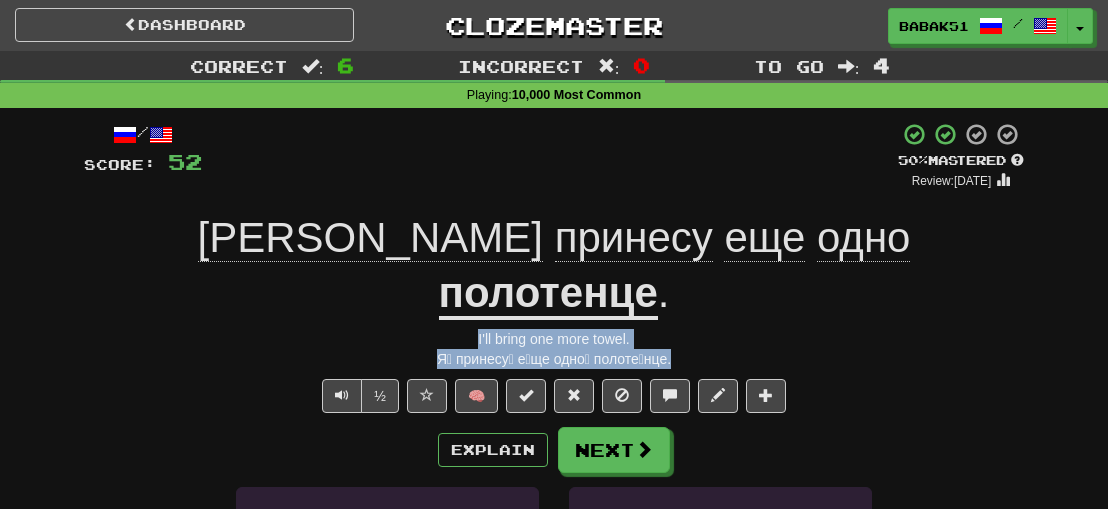 copy on "I'll bring one more towel. Я́ принесу́ е́ще одно́ полоте́нце." 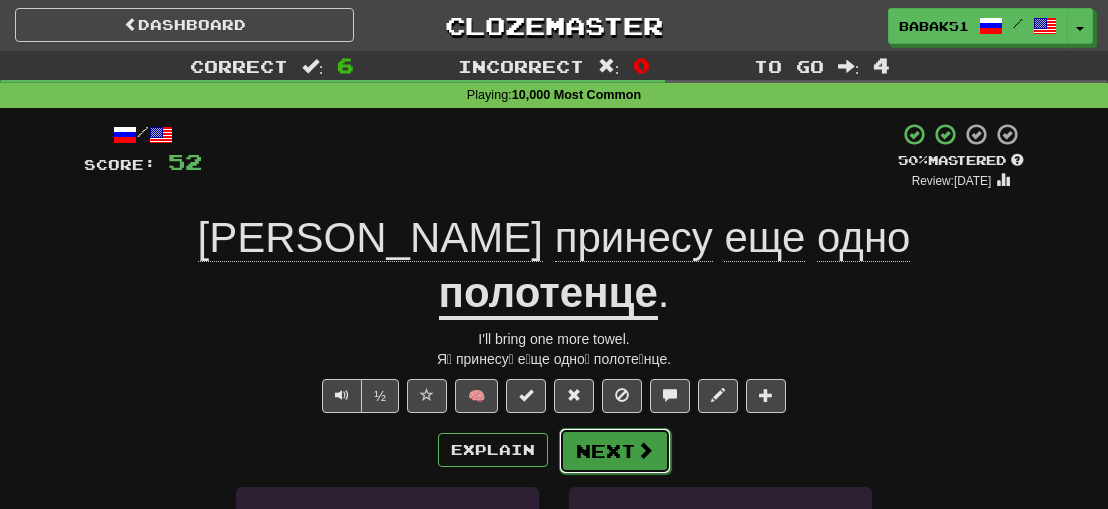 click at bounding box center [645, 450] 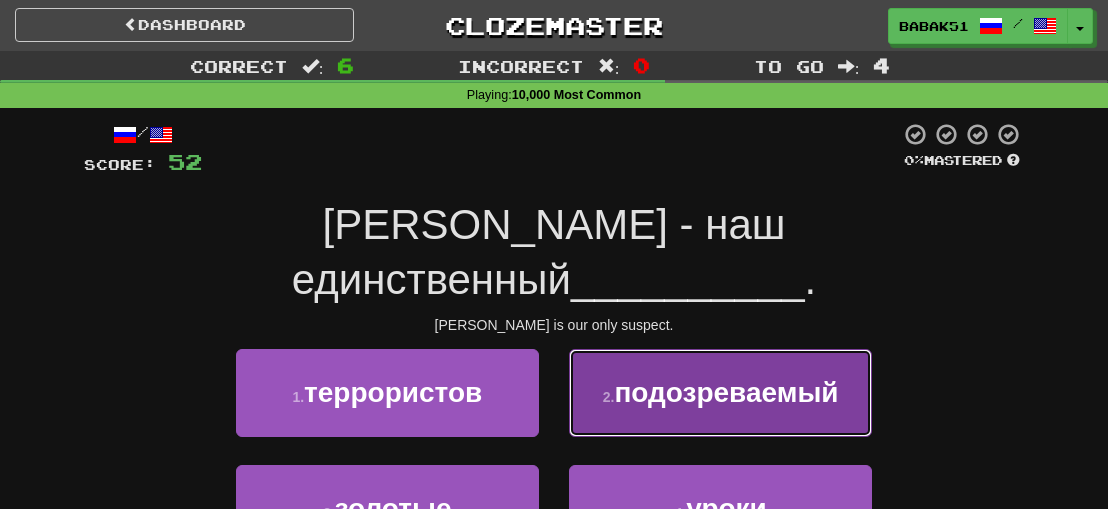 click on "подозреваемый" at bounding box center (726, 392) 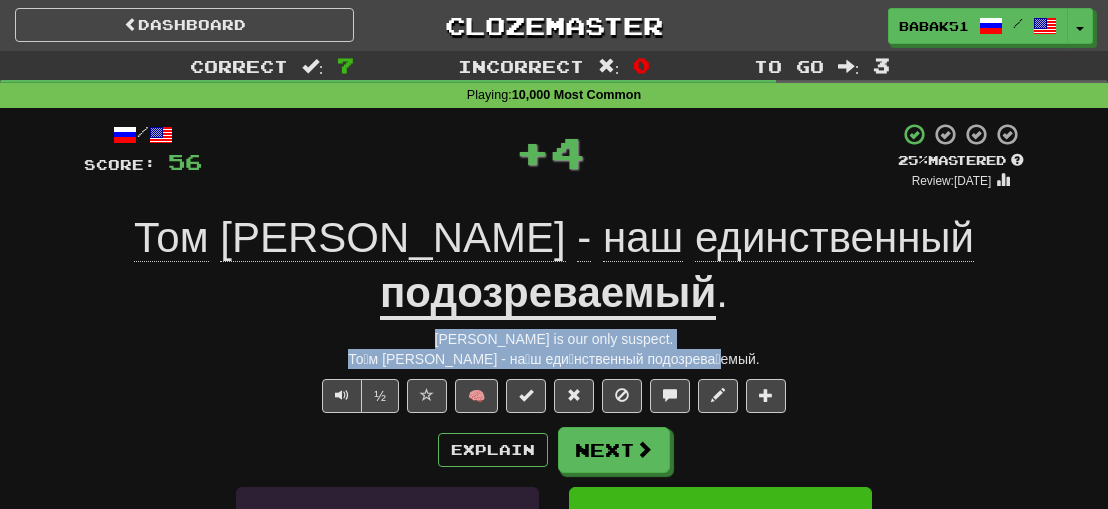 drag, startPoint x: 734, startPoint y: 359, endPoint x: 397, endPoint y: 331, distance: 338.1612 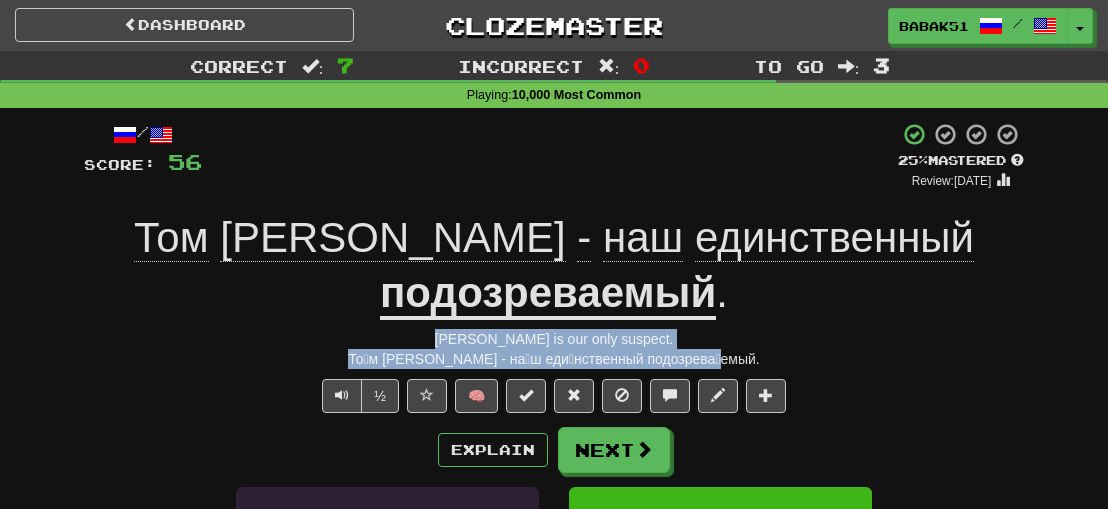 copy on "[PERSON_NAME] is our only suspect. То́м [PERSON_NAME] - на́ш еди́нственный подозрева́емый." 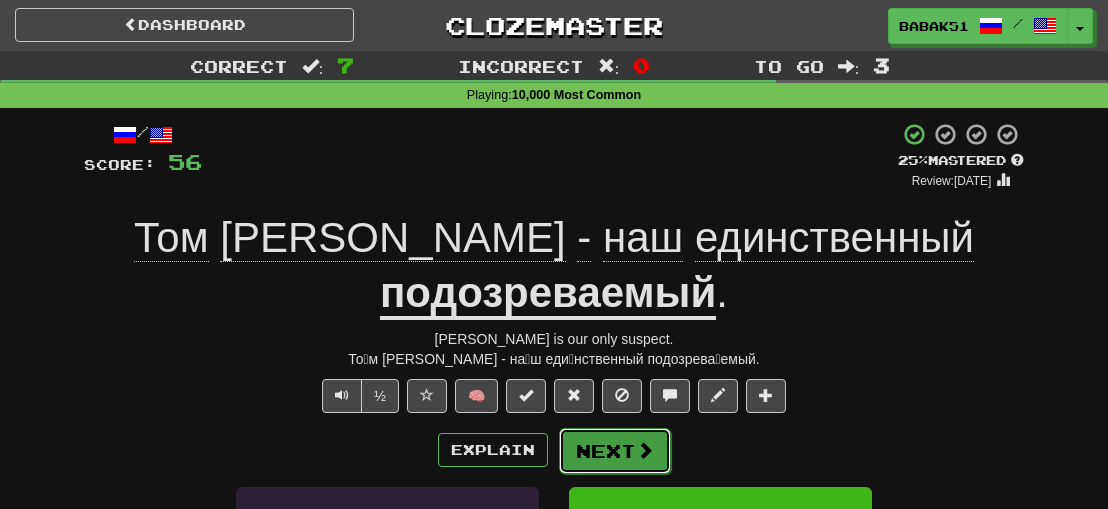 click on "Next" at bounding box center [615, 451] 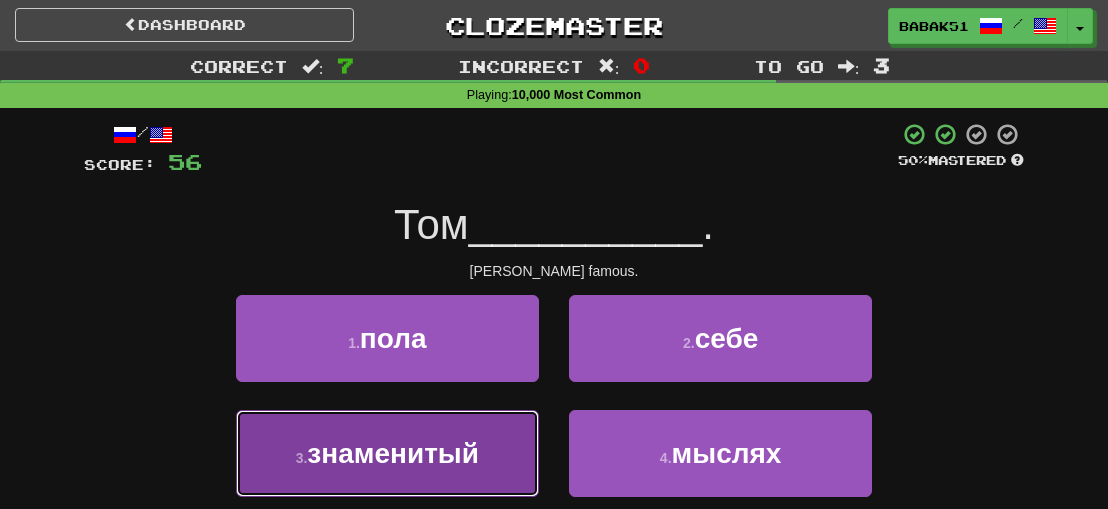 click on "знаменитый" at bounding box center [393, 453] 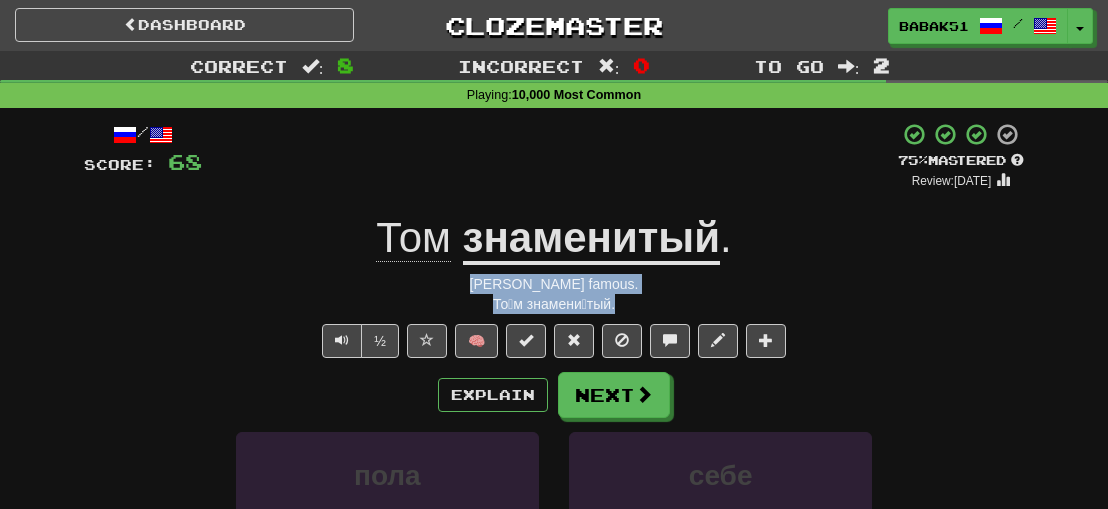 drag, startPoint x: 655, startPoint y: 309, endPoint x: 450, endPoint y: 279, distance: 207.18349 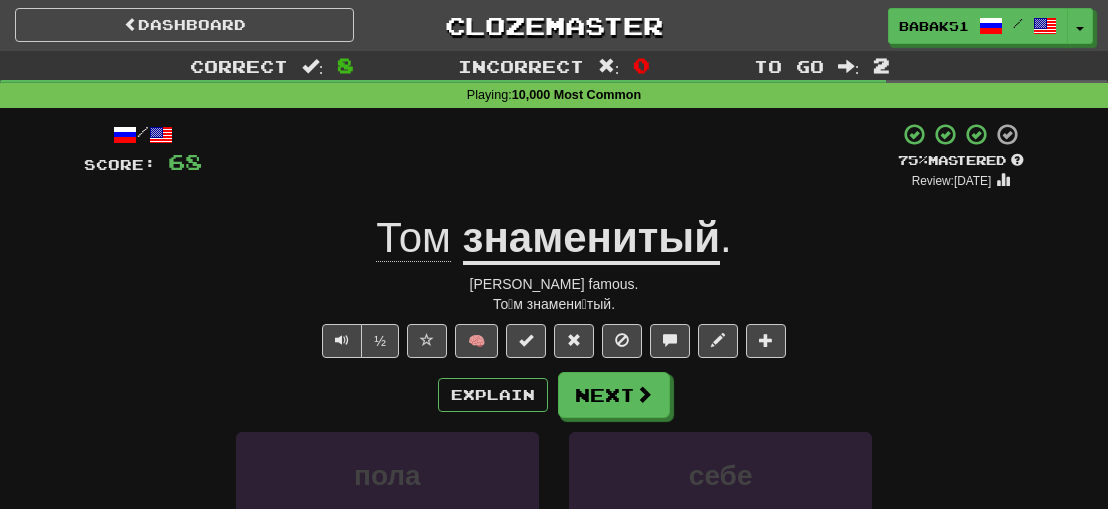 click on "½ 🧠" at bounding box center (554, 341) 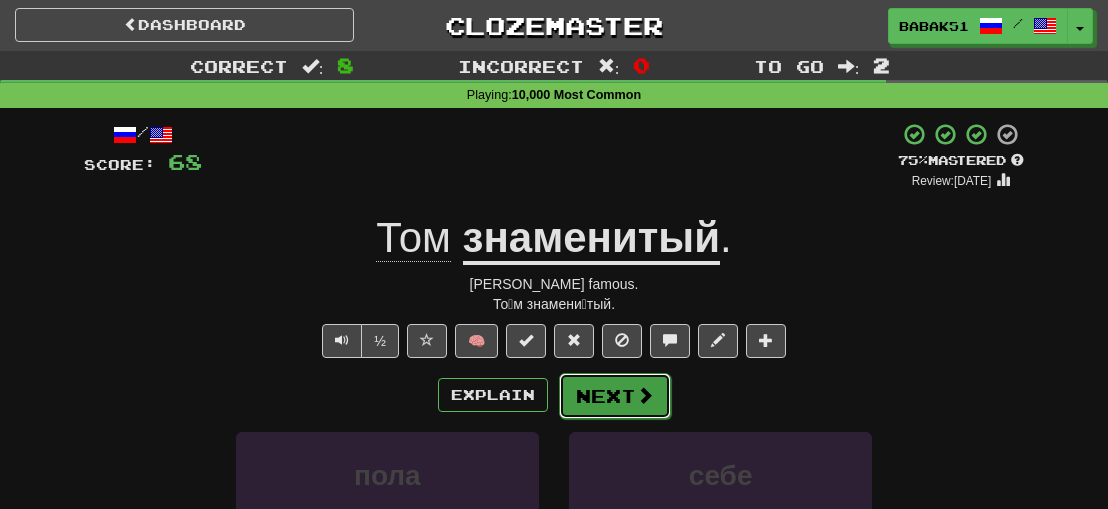click on "Next" at bounding box center (615, 396) 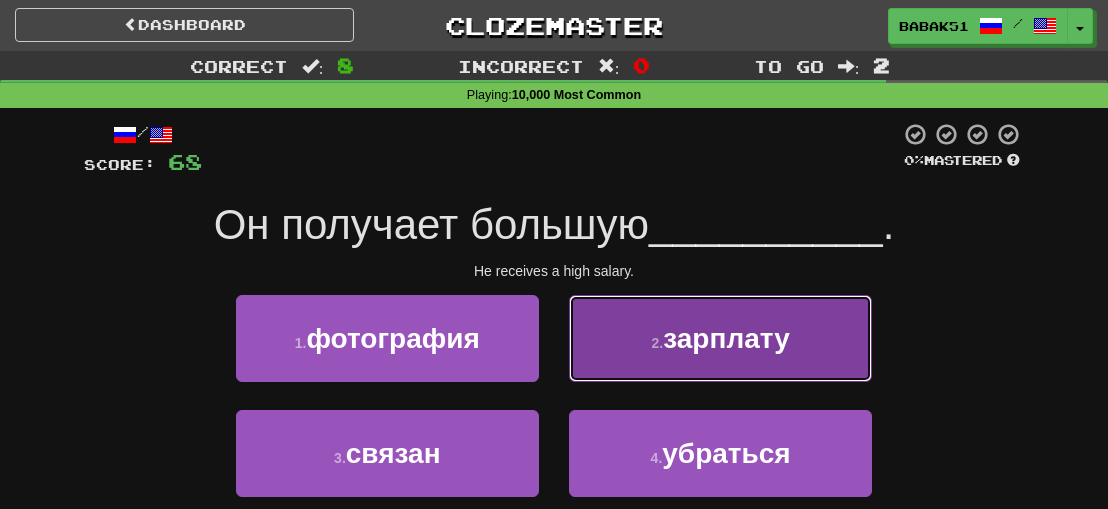 click on "зарплату" at bounding box center [726, 338] 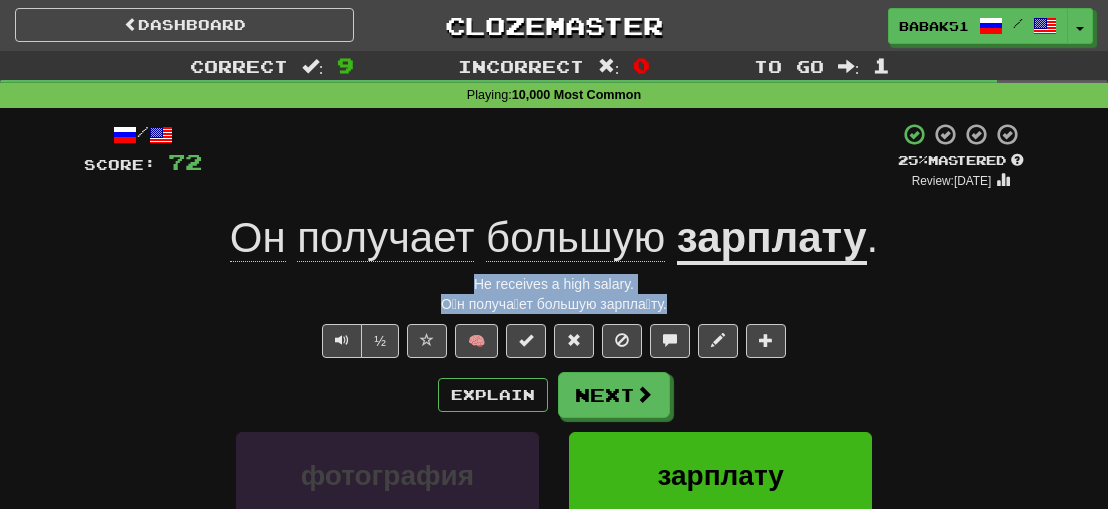 drag, startPoint x: 683, startPoint y: 304, endPoint x: 370, endPoint y: 270, distance: 314.84122 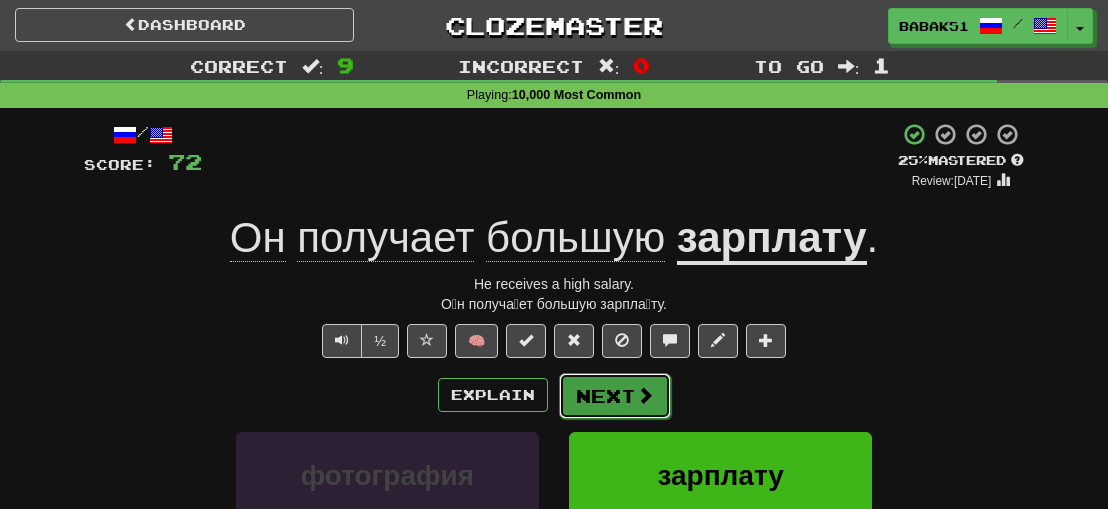 click on "Next" at bounding box center (615, 396) 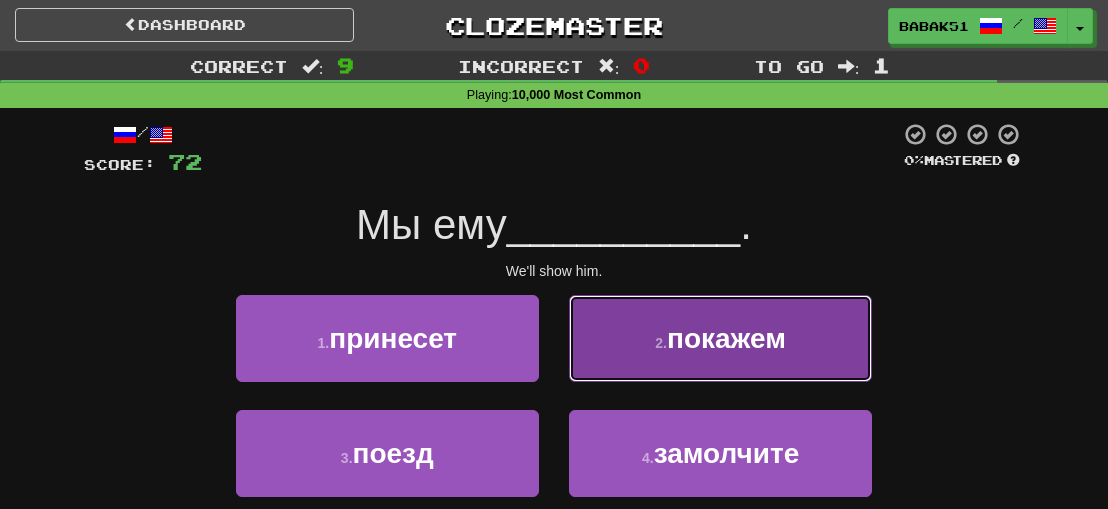 click on "покажем" at bounding box center (726, 338) 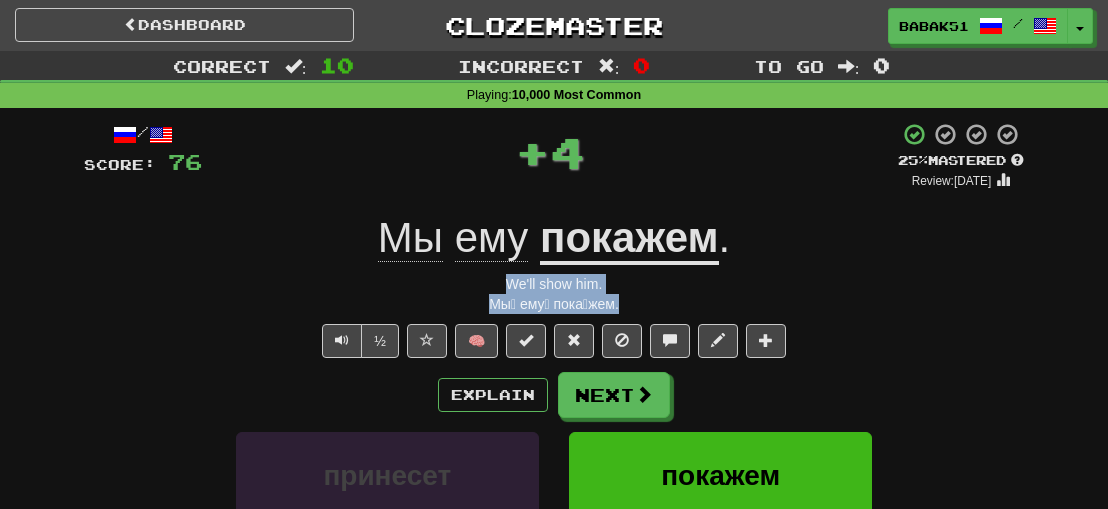 drag, startPoint x: 616, startPoint y: 297, endPoint x: 408, endPoint y: 273, distance: 209.38004 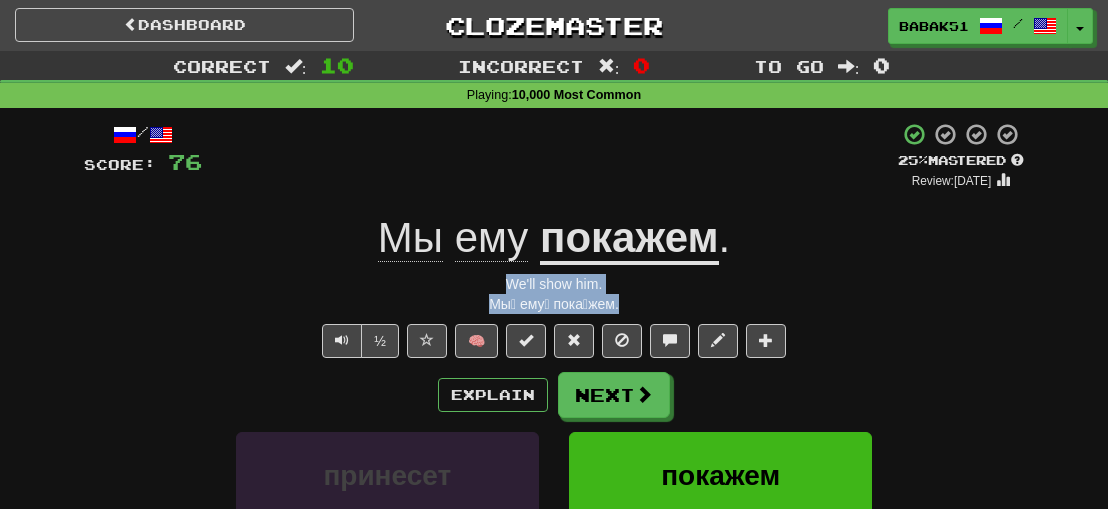 copy on "We'll show him. Мы́ ему́ пока́жем." 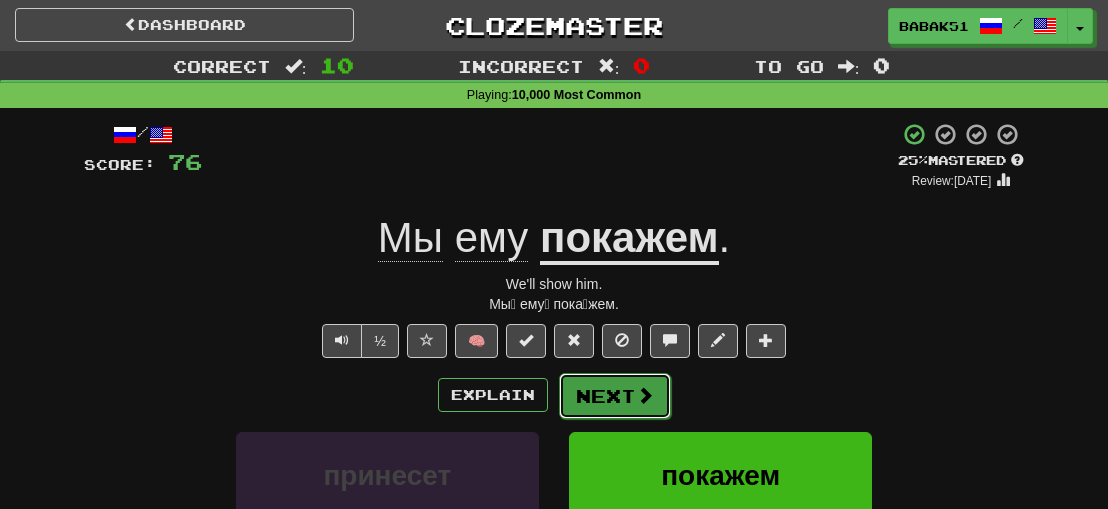 click on "Next" at bounding box center [615, 396] 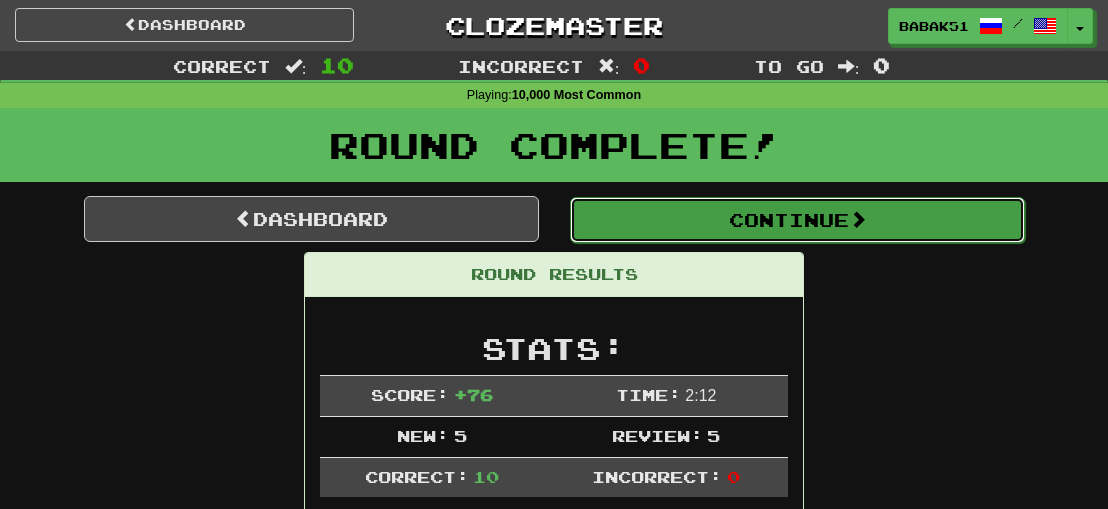 click on "Continue" at bounding box center [797, 220] 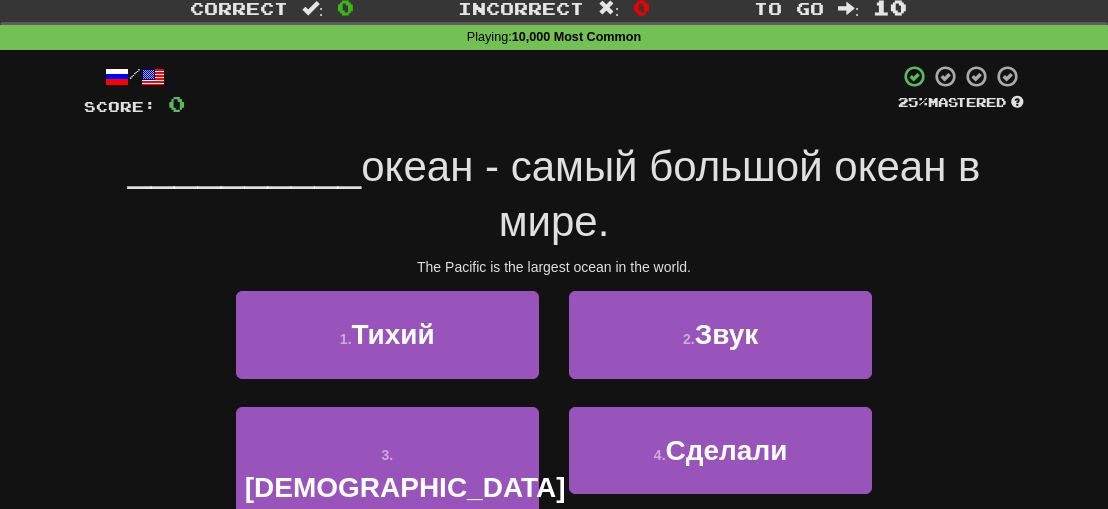 scroll, scrollTop: 100, scrollLeft: 0, axis: vertical 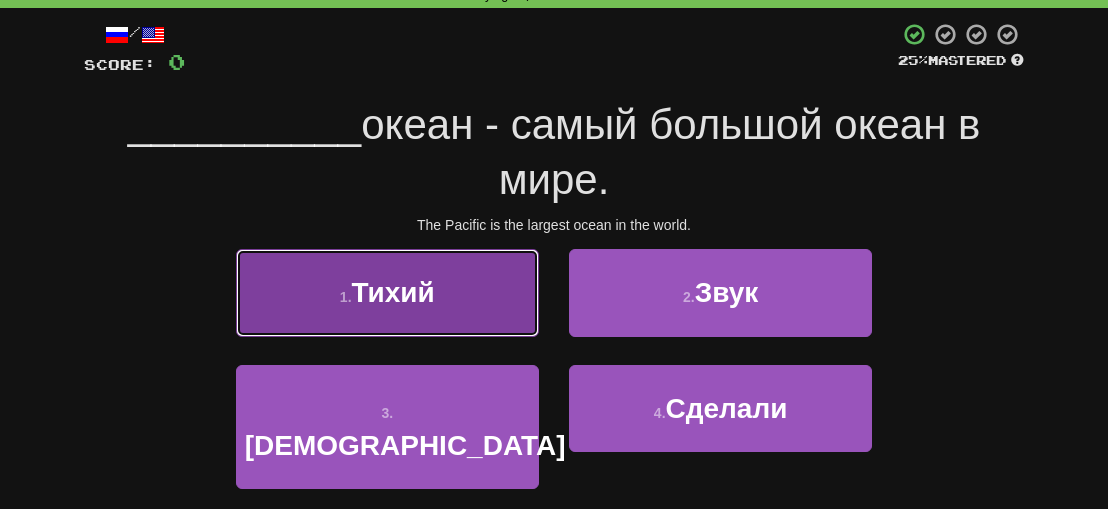 click on "Тихий" at bounding box center [393, 292] 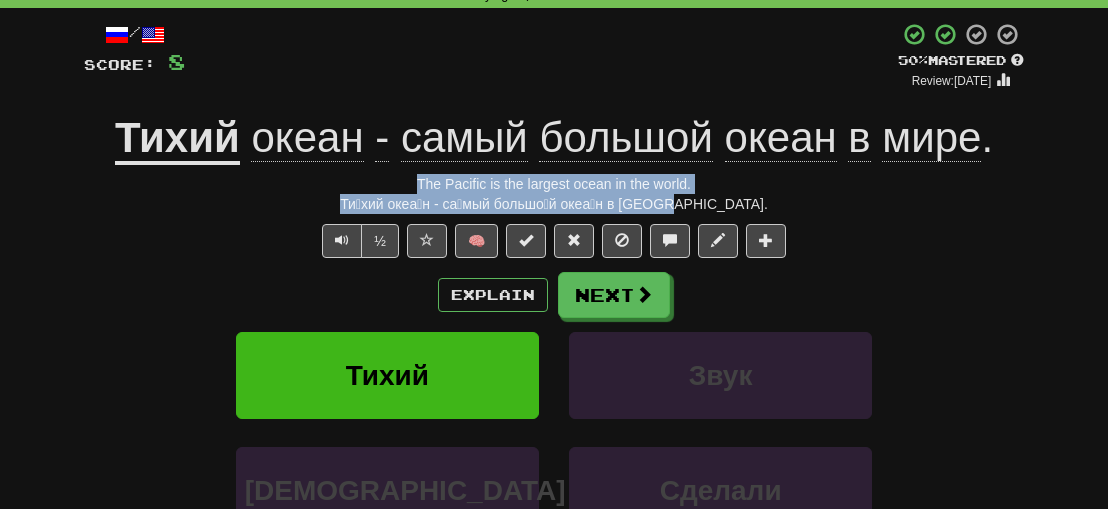 drag, startPoint x: 724, startPoint y: 205, endPoint x: 389, endPoint y: 190, distance: 335.33566 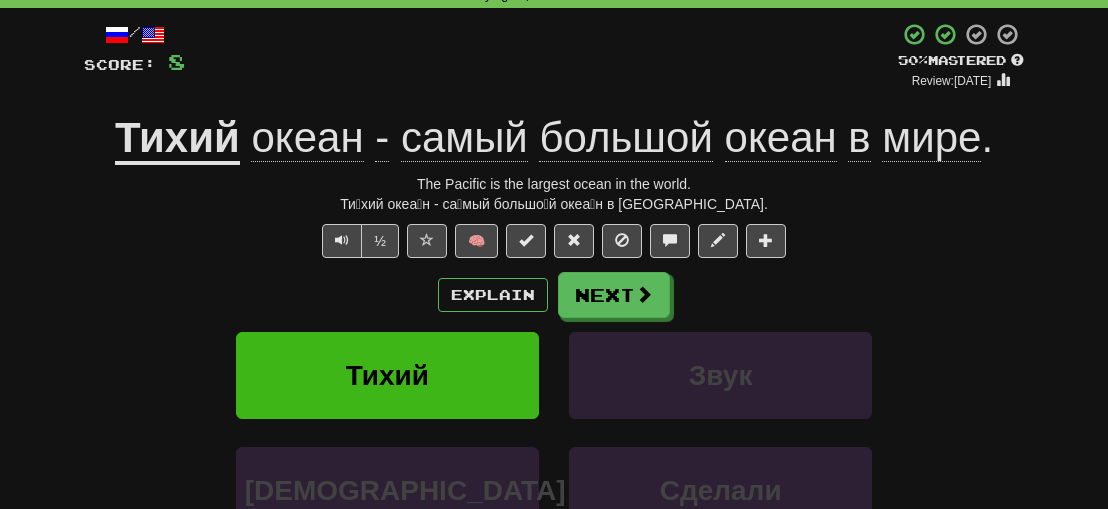 click on "[PERSON_NAME]" at bounding box center (554, 389) 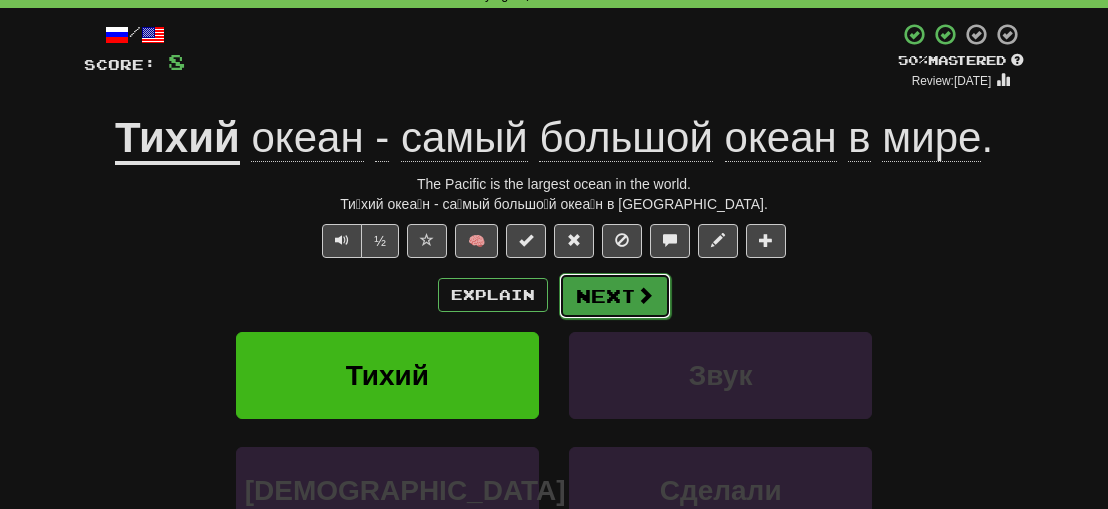 click on "Next" at bounding box center (615, 296) 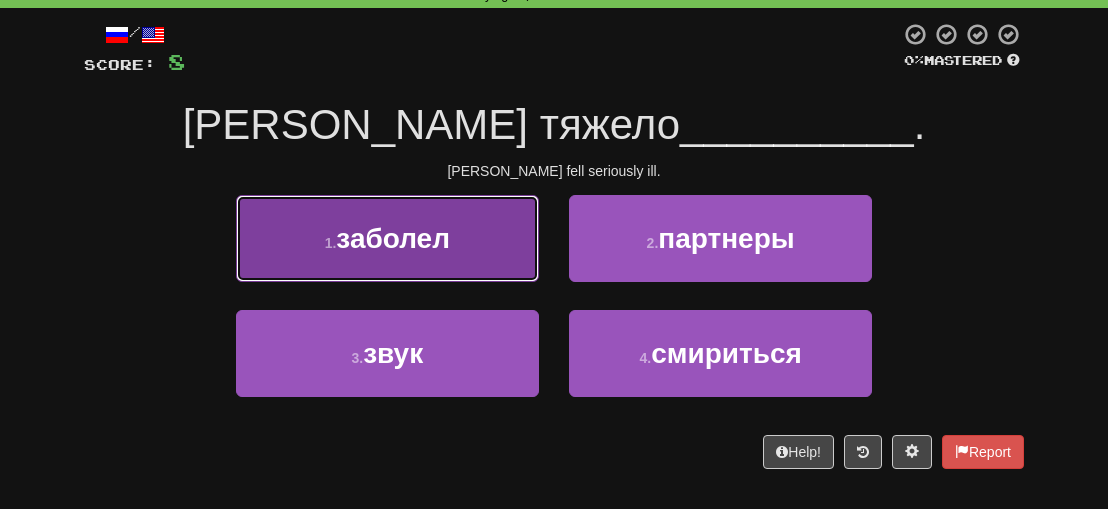 click on "1 ." at bounding box center (331, 243) 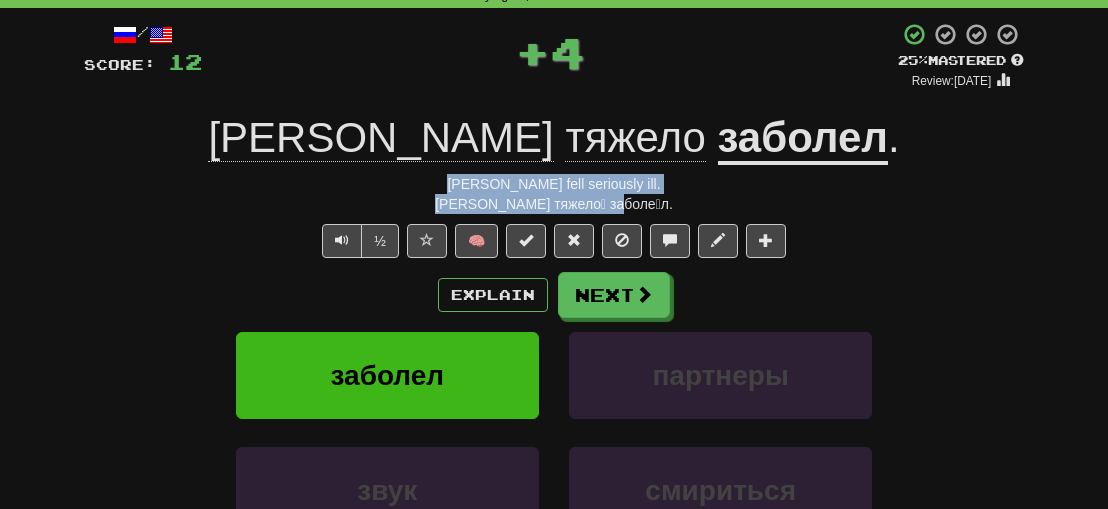 drag, startPoint x: 652, startPoint y: 206, endPoint x: 463, endPoint y: 184, distance: 190.27611 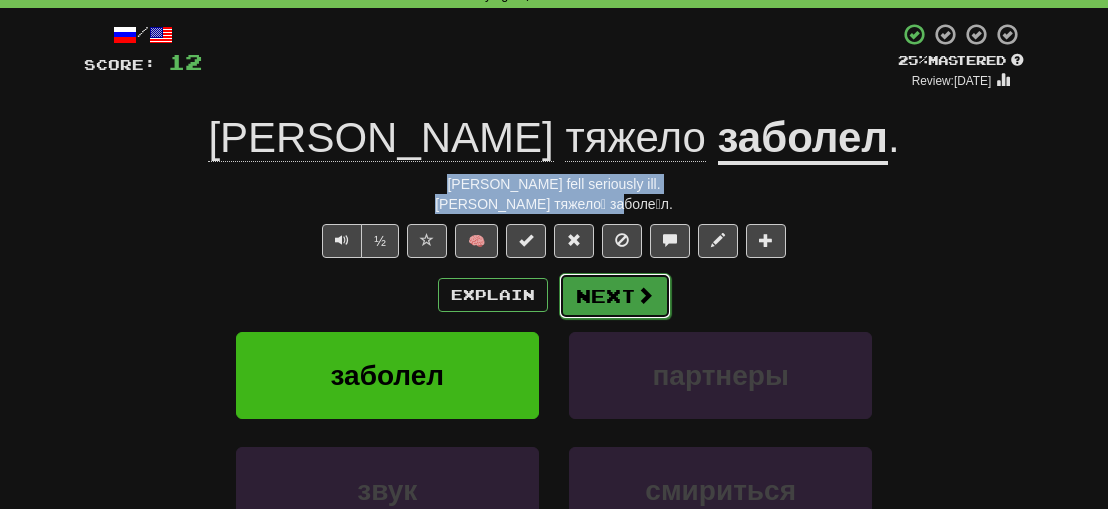 click on "Next" at bounding box center (615, 296) 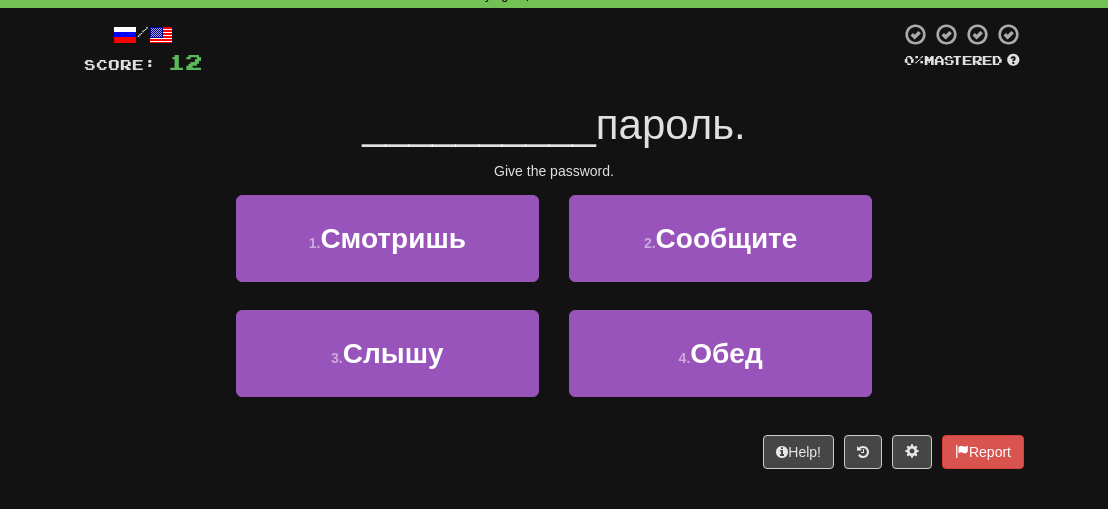 drag, startPoint x: 952, startPoint y: 197, endPoint x: 962, endPoint y: 195, distance: 10.198039 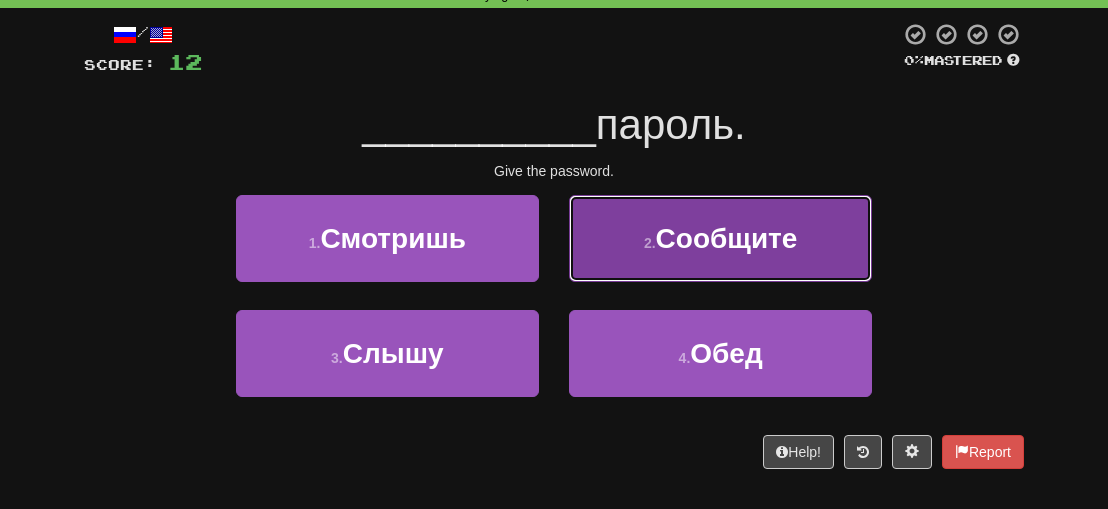click on "2 .  Сообщите" at bounding box center (720, 238) 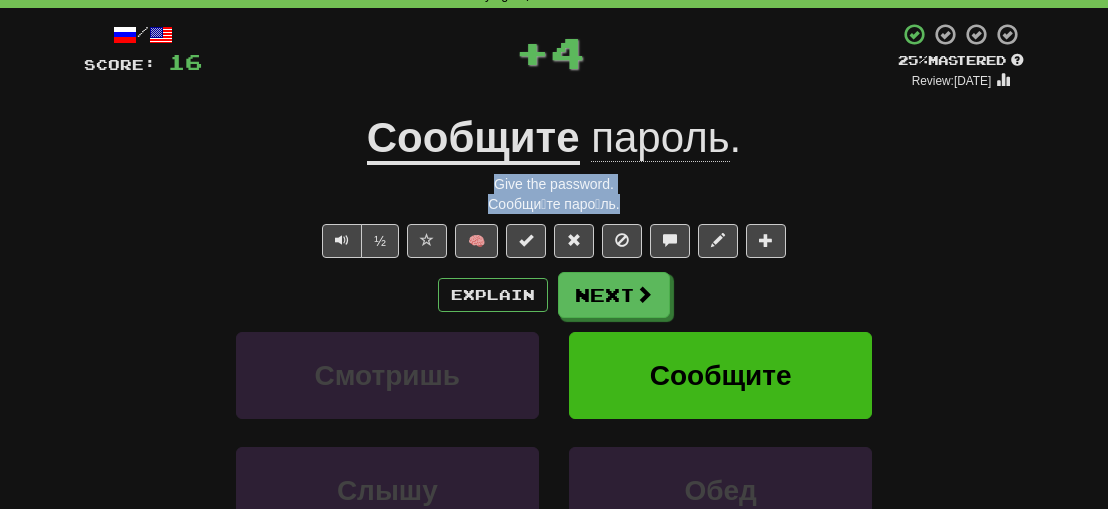 drag, startPoint x: 634, startPoint y: 208, endPoint x: 474, endPoint y: 185, distance: 161.64467 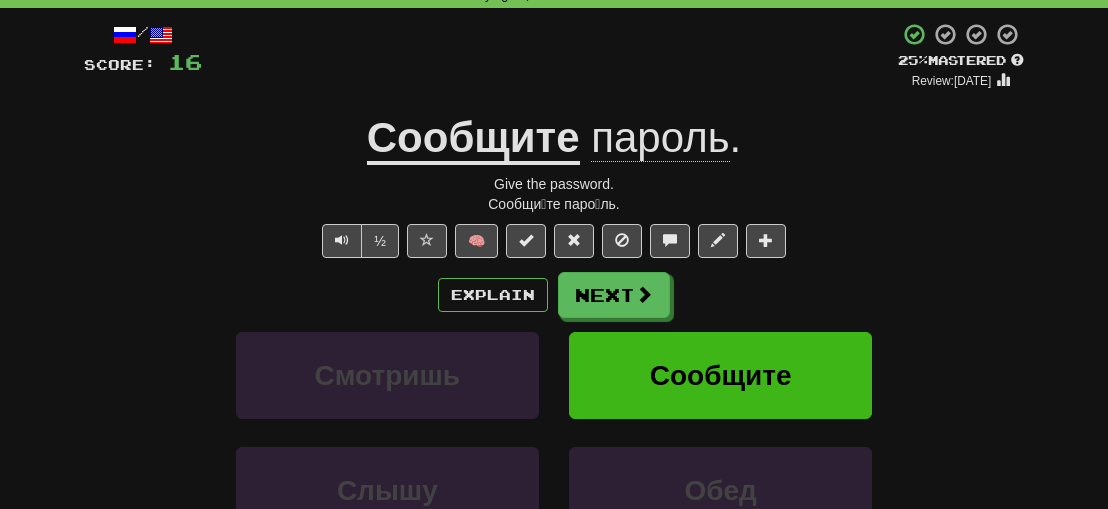 click on "Explain Next" at bounding box center [554, 295] 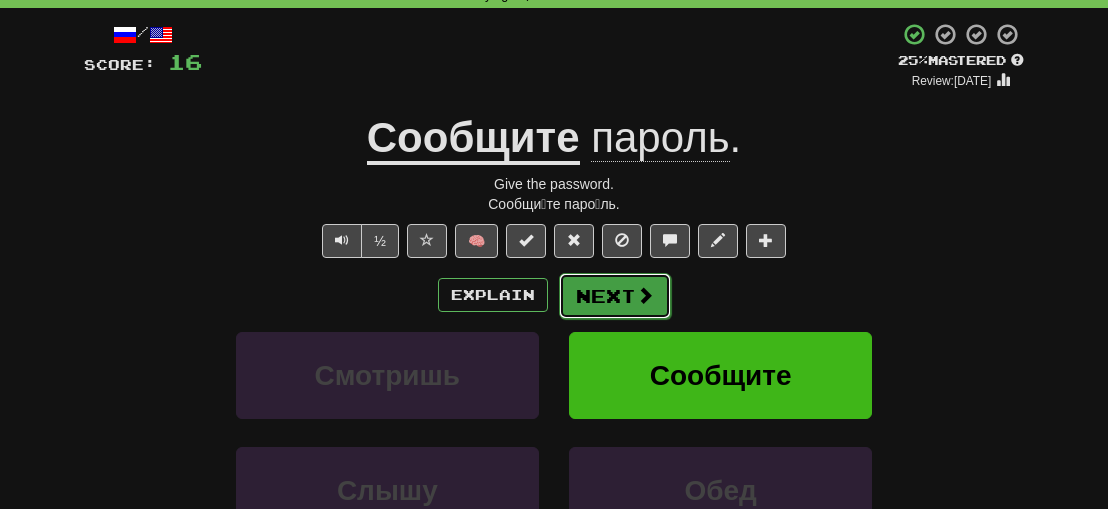click on "Next" at bounding box center [615, 296] 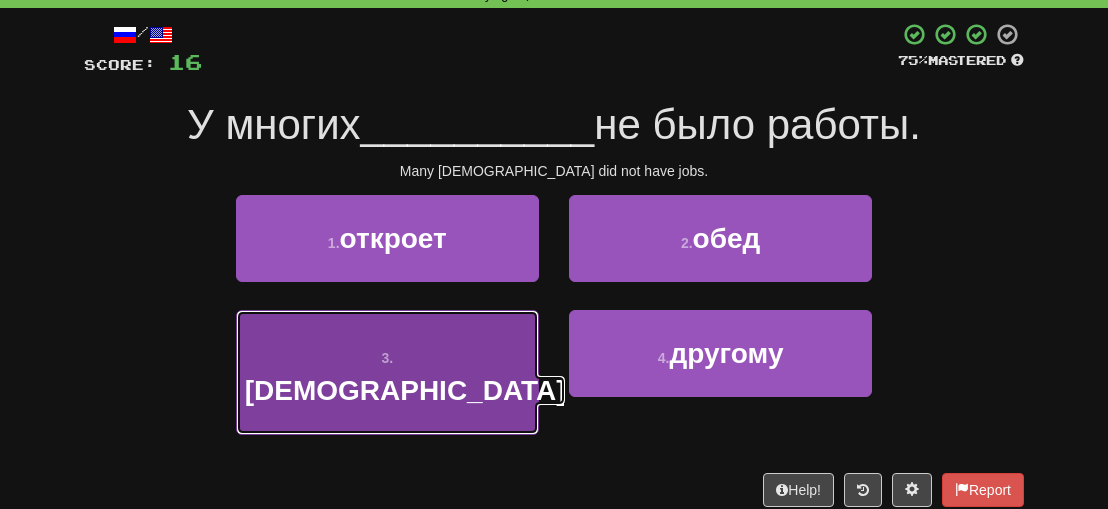 click on "[DEMOGRAPHIC_DATA]" at bounding box center (405, 390) 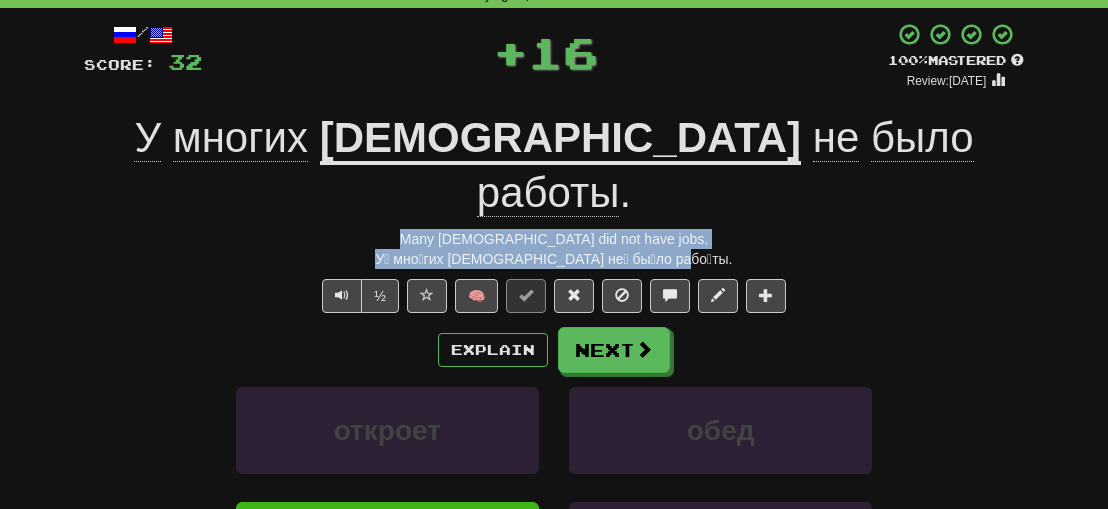 drag, startPoint x: 719, startPoint y: 211, endPoint x: 418, endPoint y: 185, distance: 302.12085 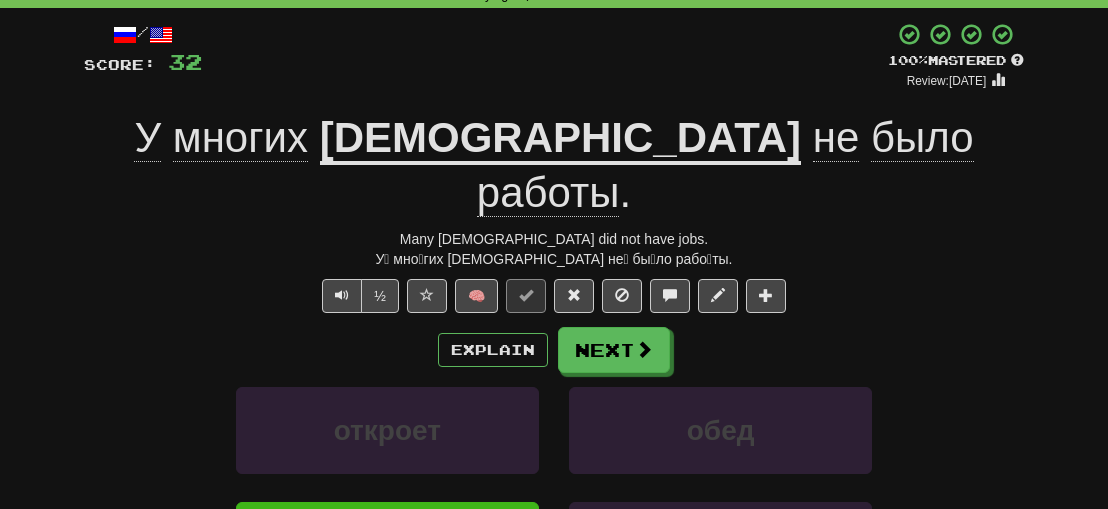 drag, startPoint x: 179, startPoint y: 239, endPoint x: 182, endPoint y: 254, distance: 15.297058 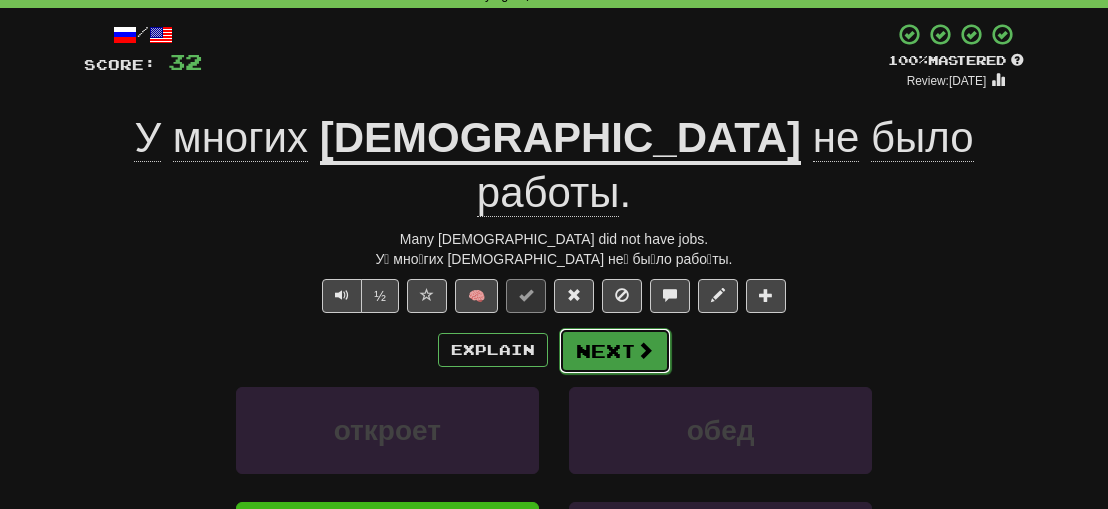 click on "Next" at bounding box center [615, 351] 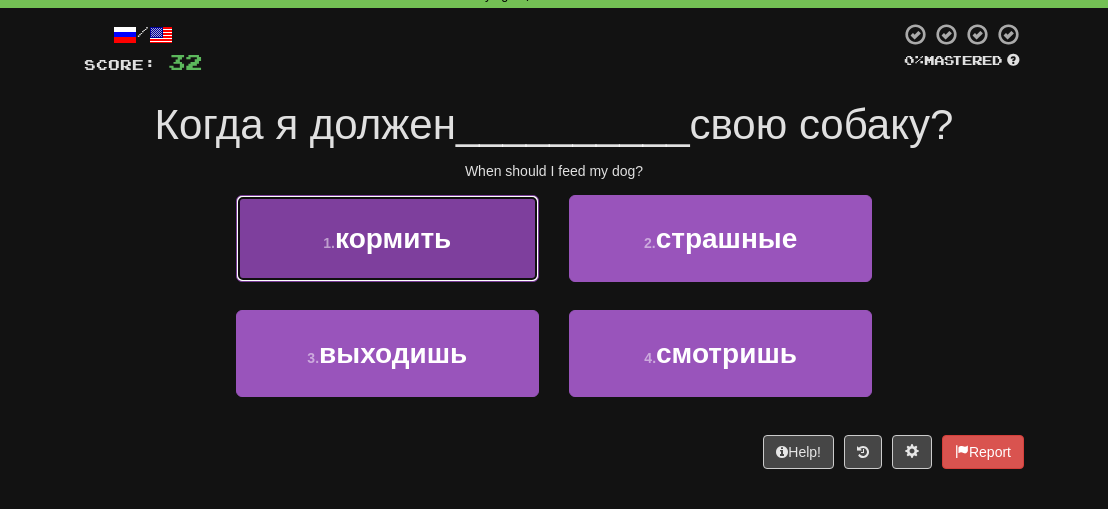 click on "1 .  кормить" at bounding box center [387, 238] 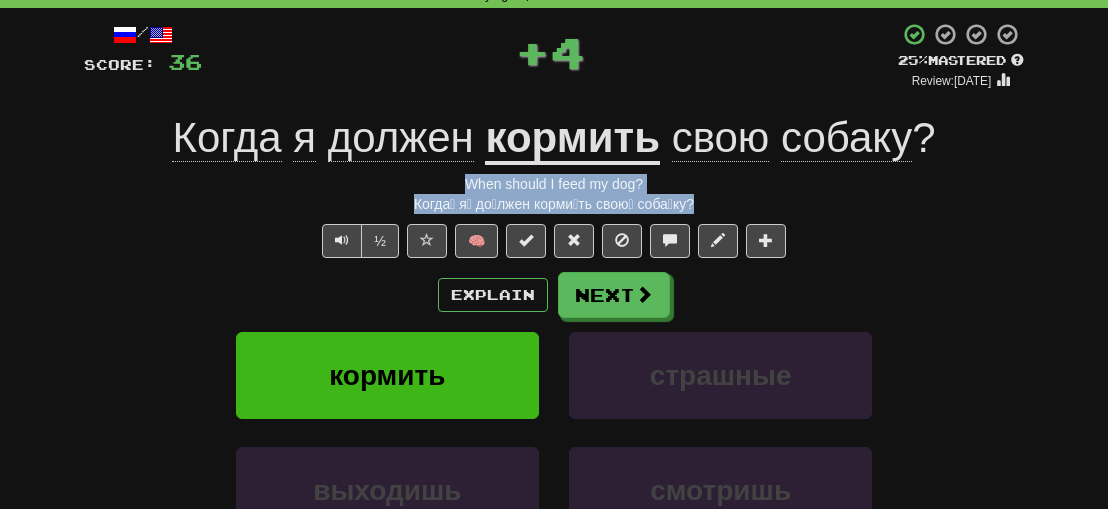 drag, startPoint x: 711, startPoint y: 205, endPoint x: 434, endPoint y: 185, distance: 277.72107 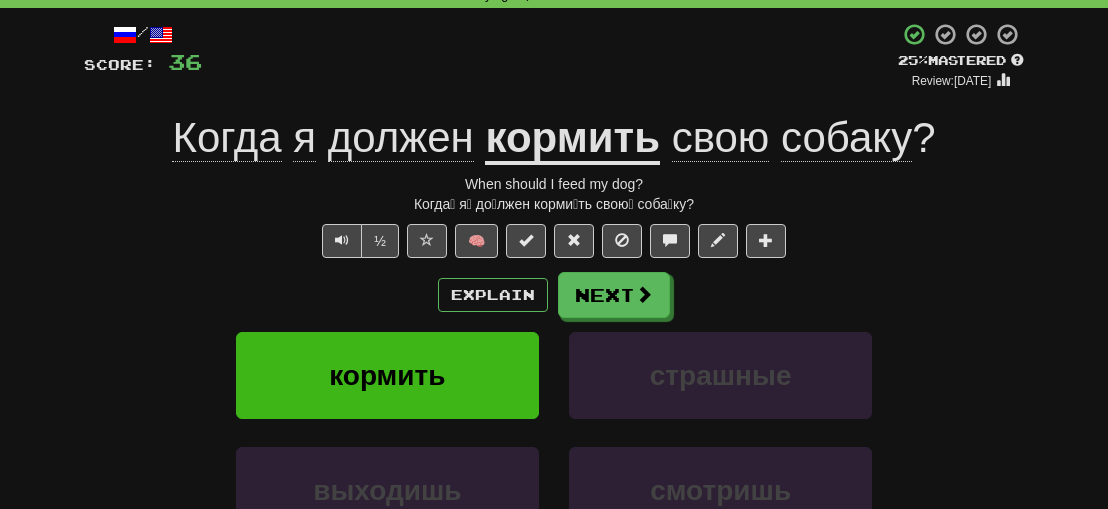 click on "Explain Next" at bounding box center [554, 295] 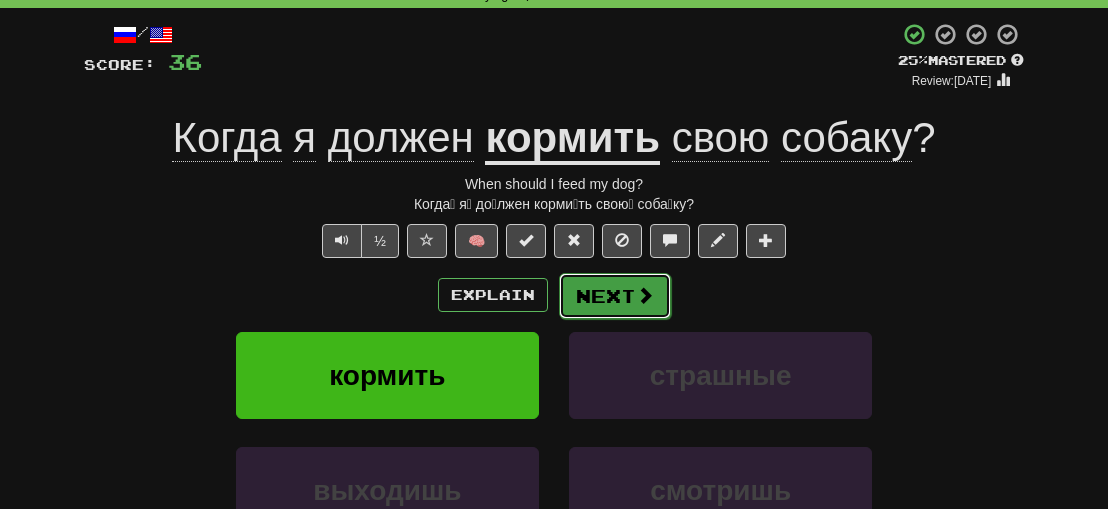 click on "Next" at bounding box center [615, 296] 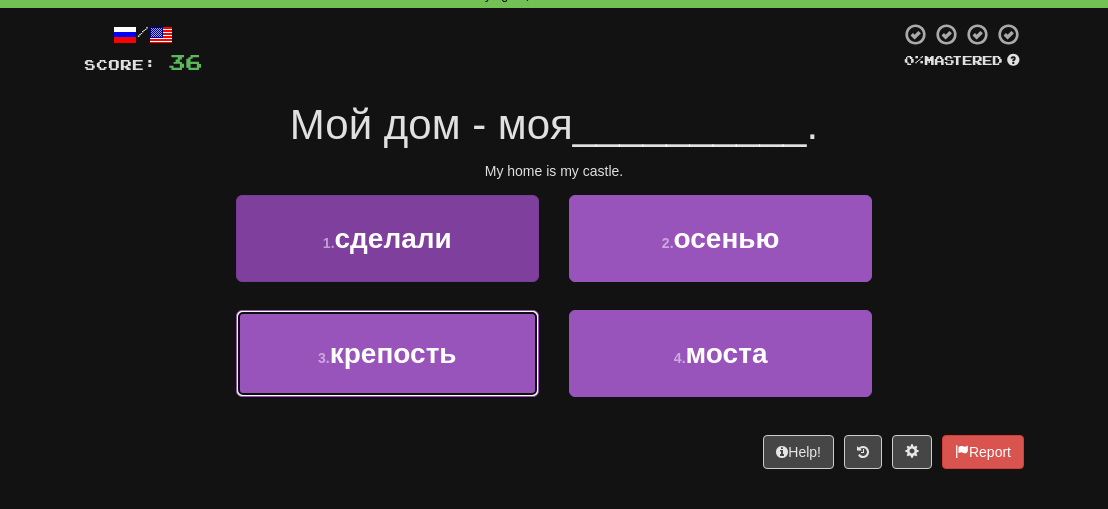 drag, startPoint x: 410, startPoint y: 358, endPoint x: 414, endPoint y: 389, distance: 31.257 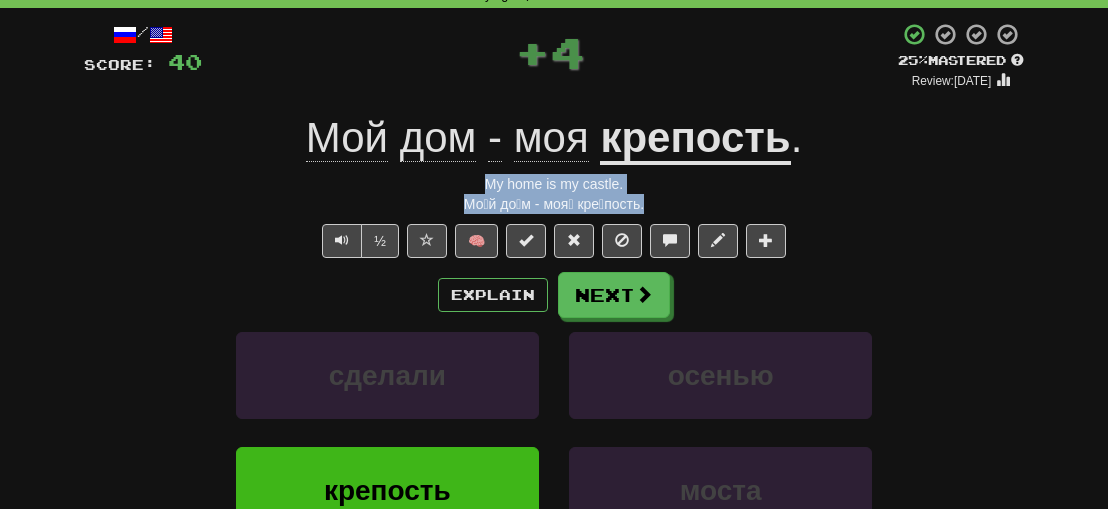 drag, startPoint x: 671, startPoint y: 206, endPoint x: 441, endPoint y: 185, distance: 230.95671 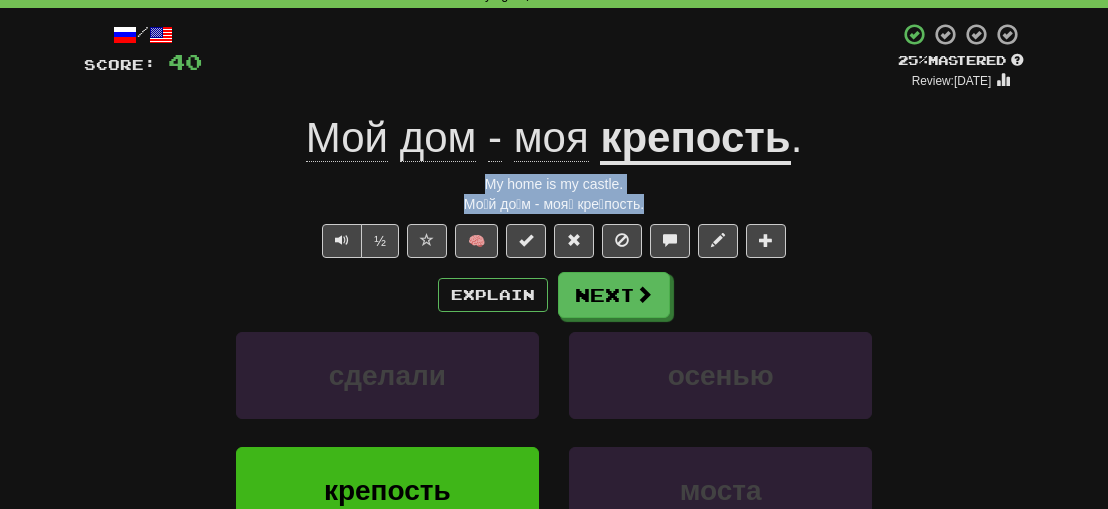 click on "Мо́й до́м - моя́ кре́пость." at bounding box center [554, 204] 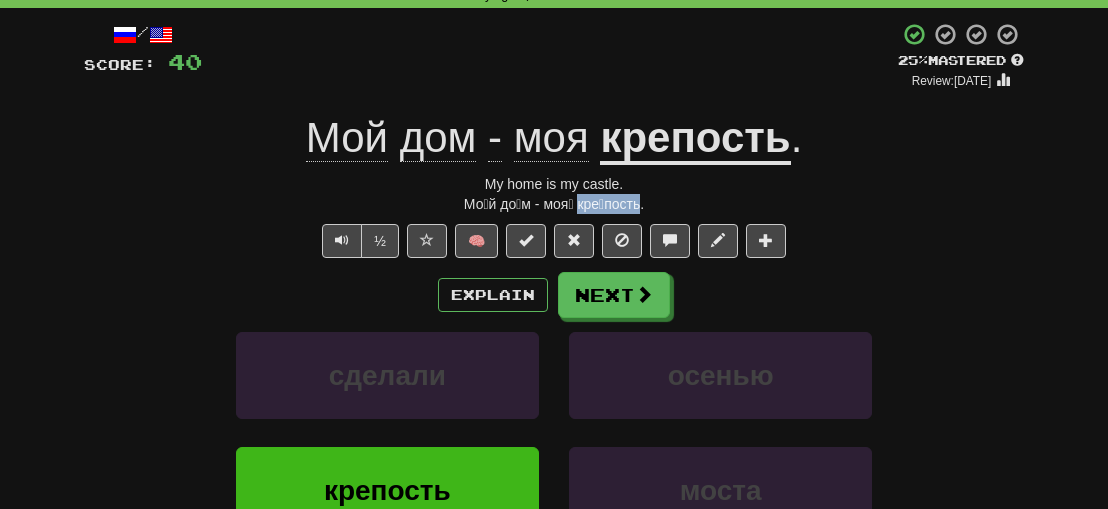 click on "Мо́й до́м - моя́ кре́пость." at bounding box center (554, 204) 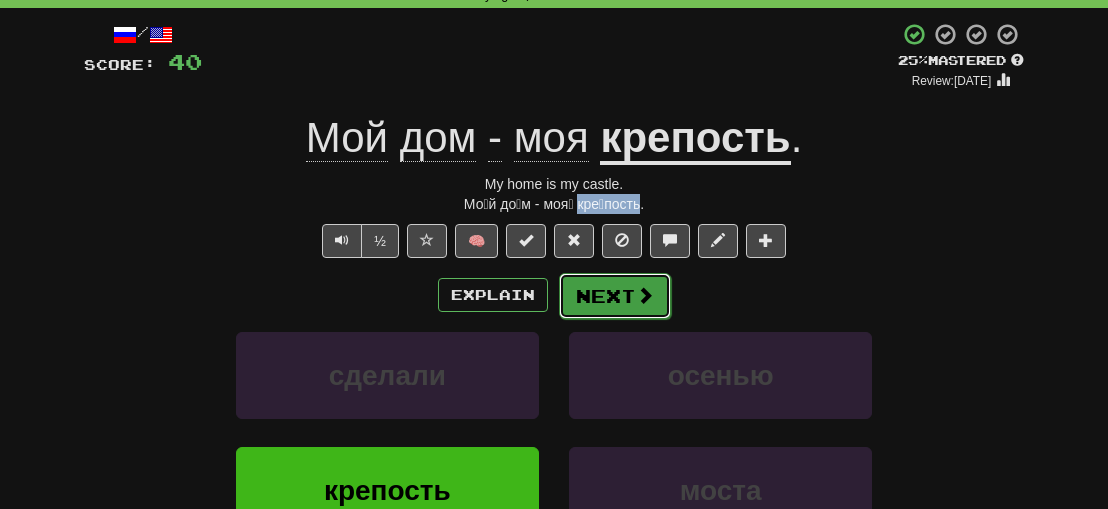 click on "Next" at bounding box center (615, 296) 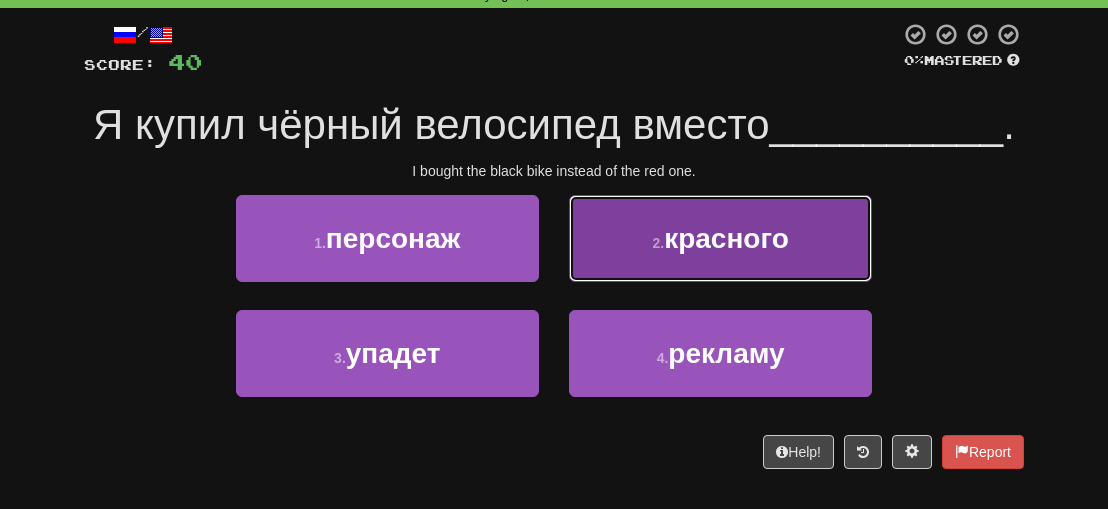 click on "2 .  красного" at bounding box center [720, 238] 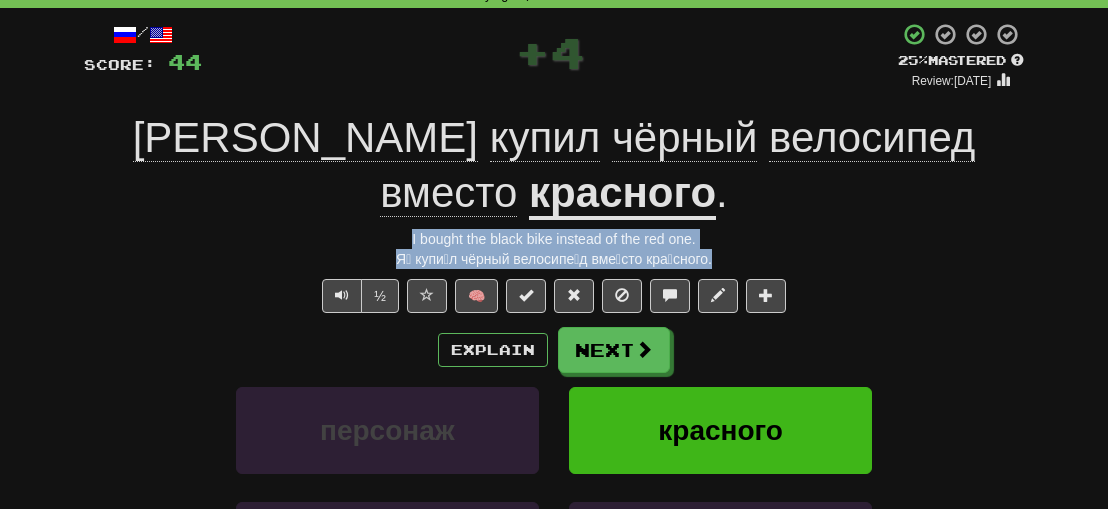 drag, startPoint x: 698, startPoint y: 205, endPoint x: 408, endPoint y: 167, distance: 292.47906 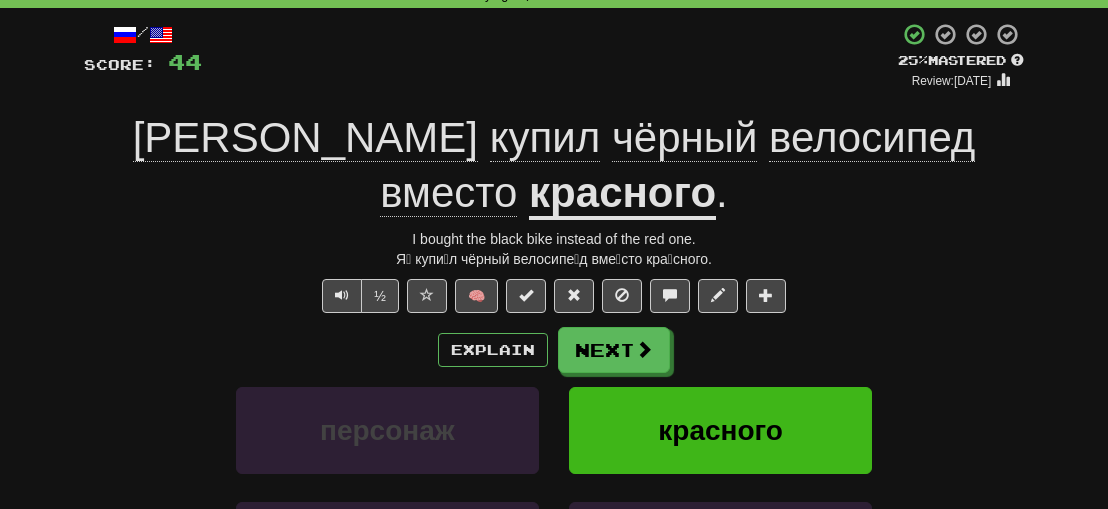 click on "/  Score:   44 + 4 25 %  Mastered Review:  [DATE] Я   купил   чёрный   велосипед   вместо   красного . I bought the black bike instead of the red one. Я́ купи́л чёрный велосипе́д вме́сто кра́сного. ½ 🧠 Explain Next персонаж красного упадет рекламу Learn more: персонаж красного упадет рекламу  Help!  Report Sentence Source" at bounding box center (554, 372) 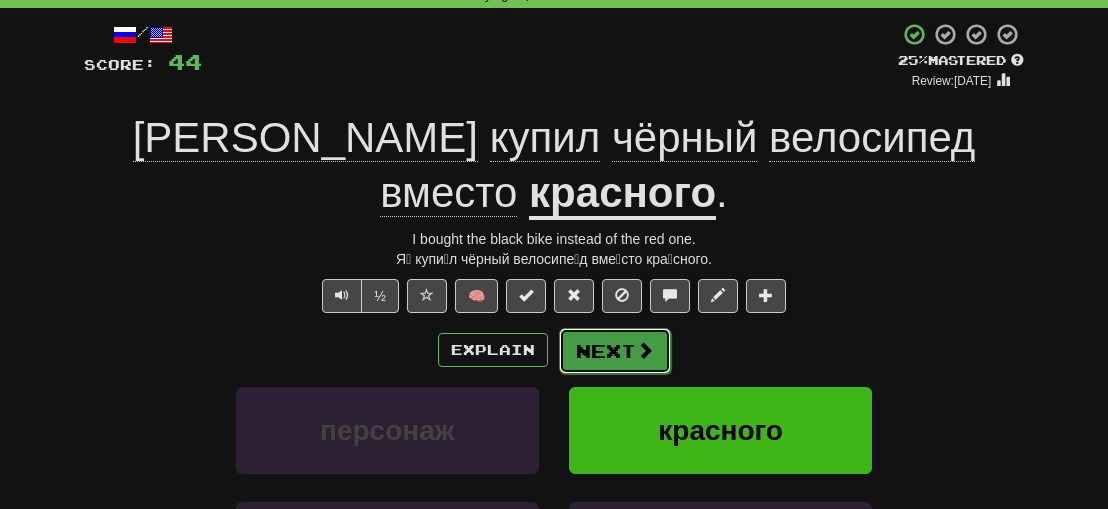click on "Next" at bounding box center [615, 351] 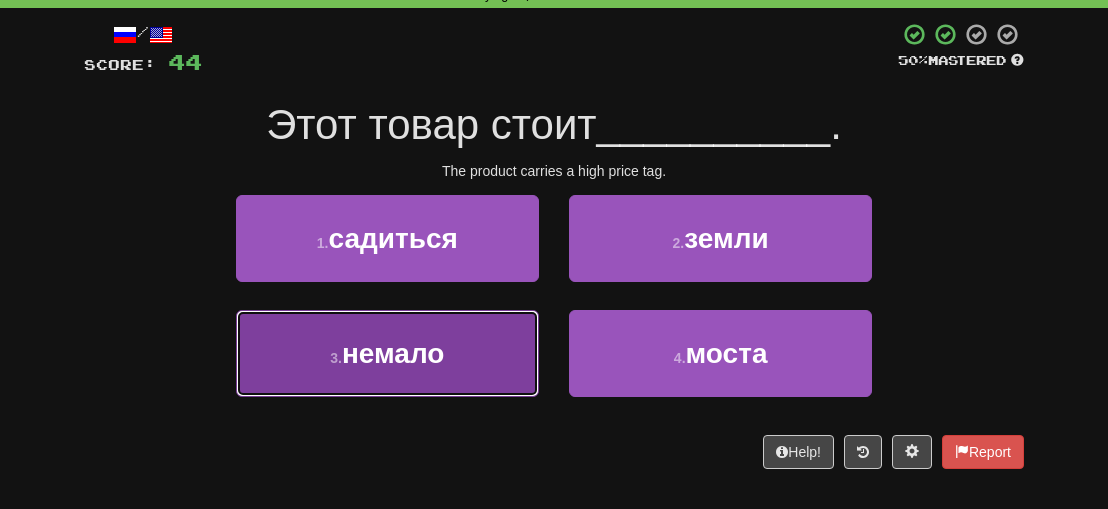 click on "немало" at bounding box center [393, 353] 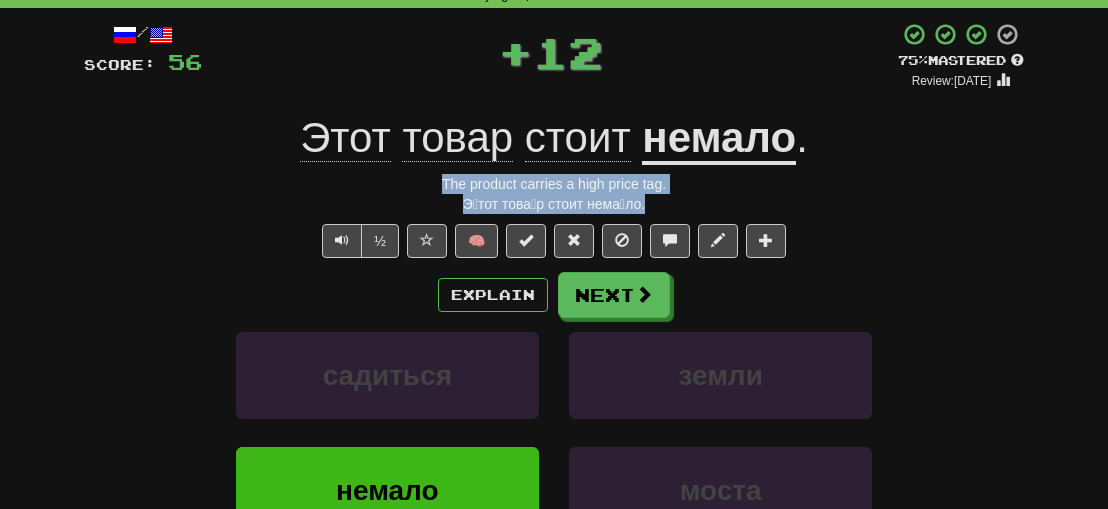 drag, startPoint x: 672, startPoint y: 201, endPoint x: 441, endPoint y: 178, distance: 232.1422 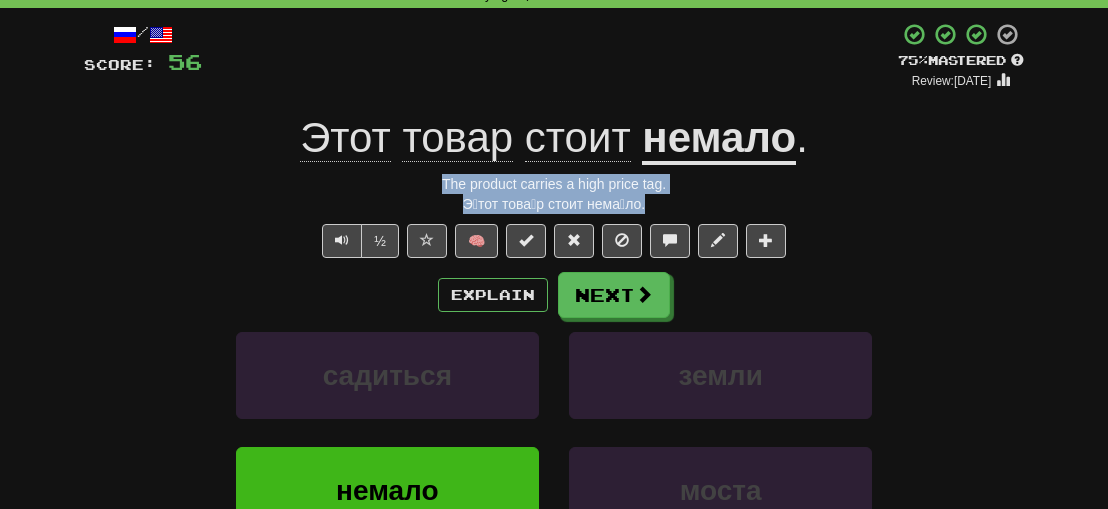 drag, startPoint x: 134, startPoint y: 221, endPoint x: 150, endPoint y: 211, distance: 18.867962 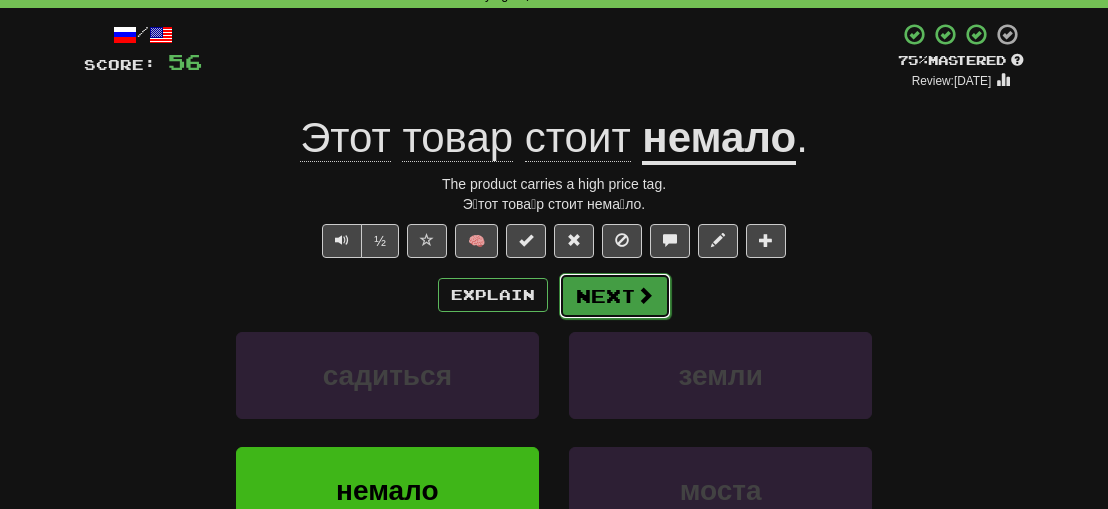 click on "Next" at bounding box center [615, 296] 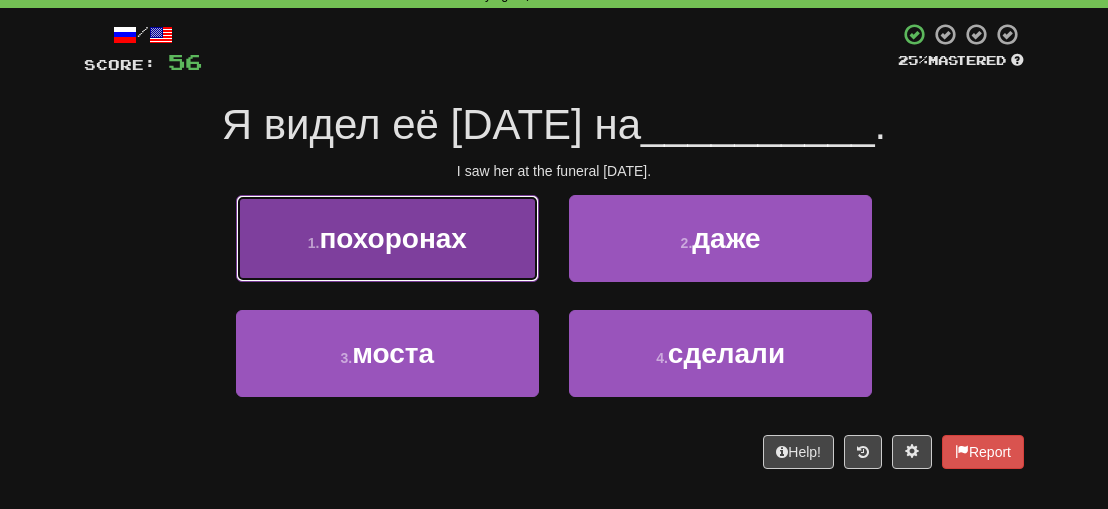 click on "похоронах" at bounding box center (393, 238) 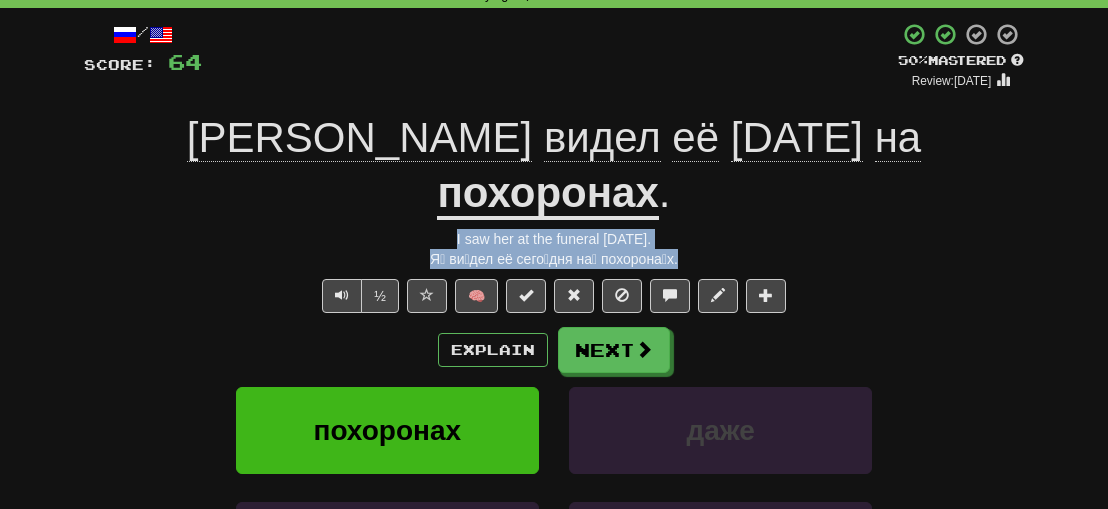 drag, startPoint x: 686, startPoint y: 199, endPoint x: 423, endPoint y: 189, distance: 263.19003 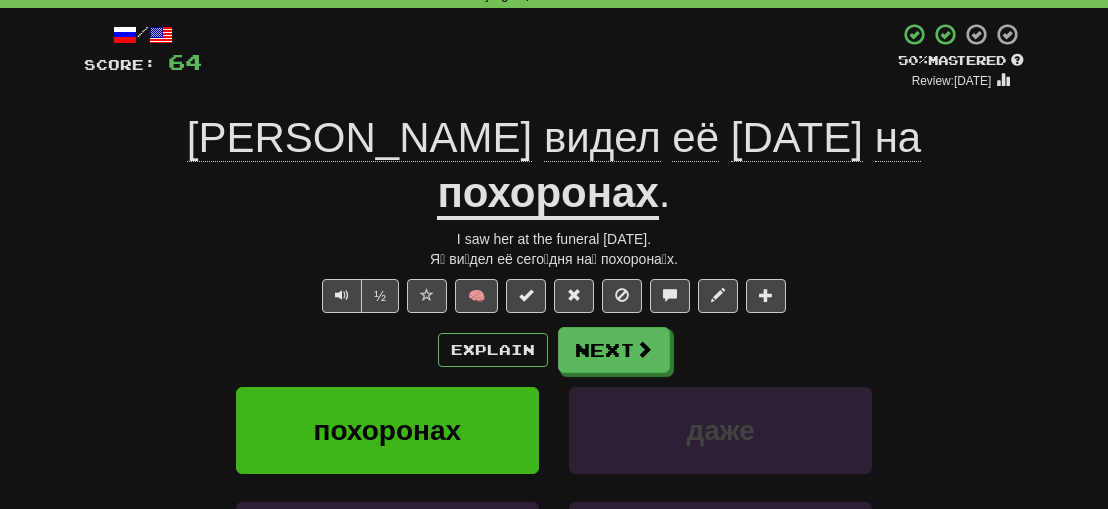click on "Correct   :   9 Incorrect   :   0 To go   :   1 Playing :  10,000 Most Common  /  Score:   64 + 8 50 %  Mastered Review:  [DATE] Я   видел   её   [DATE]   на   похоронах . I saw her at the funeral [DATE]. Я́ ви́дел её сего́дня на́ похорона́х. ½ 🧠 Explain Next похоронах даже моста сделали Learn more: похоронах даже моста сделали  Help!  Report Sentence Source" at bounding box center (554, 351) 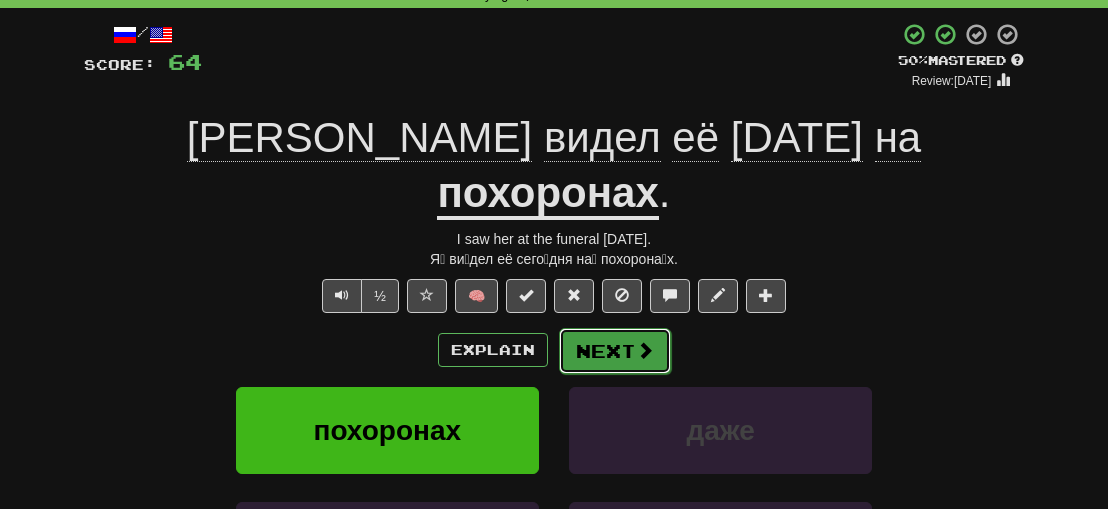 click on "Next" at bounding box center (615, 351) 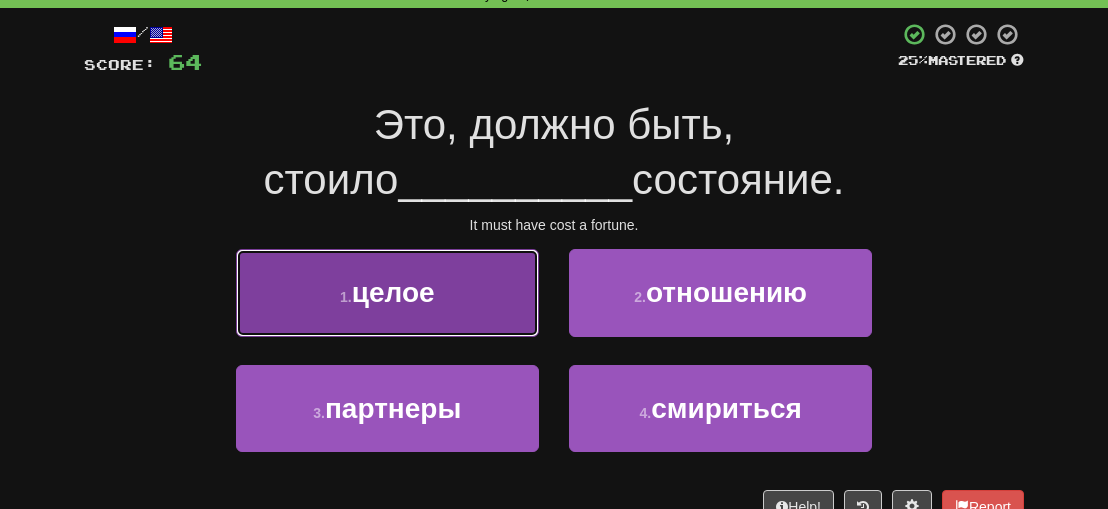 click on "целое" at bounding box center (393, 292) 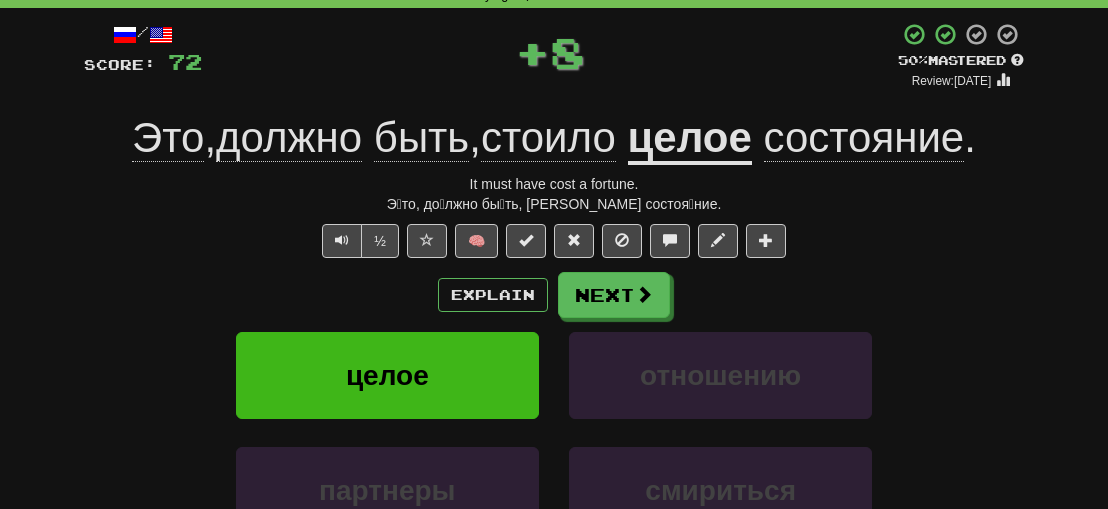 drag, startPoint x: 722, startPoint y: 210, endPoint x: 400, endPoint y: 189, distance: 322.68405 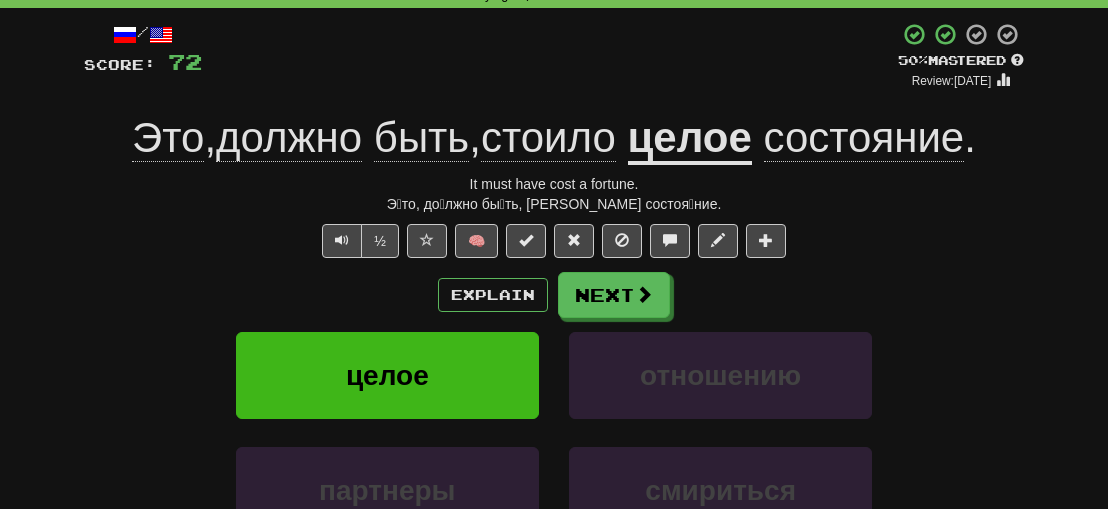 click on "/  Score:   72 + 8 50 %  Mastered Review:  [DATE] Это ,  должно   быть ,  стоило   целое   состояние . It must have cost a fortune. Э́то, до́лжно бы́ть, сто́ило це́лое состоя́ние. ½ 🧠 Explain Next целое отношению партнеры смириться Learn more: целое отношению партнеры смириться  Help!  Report Sentence Source" at bounding box center (554, 345) 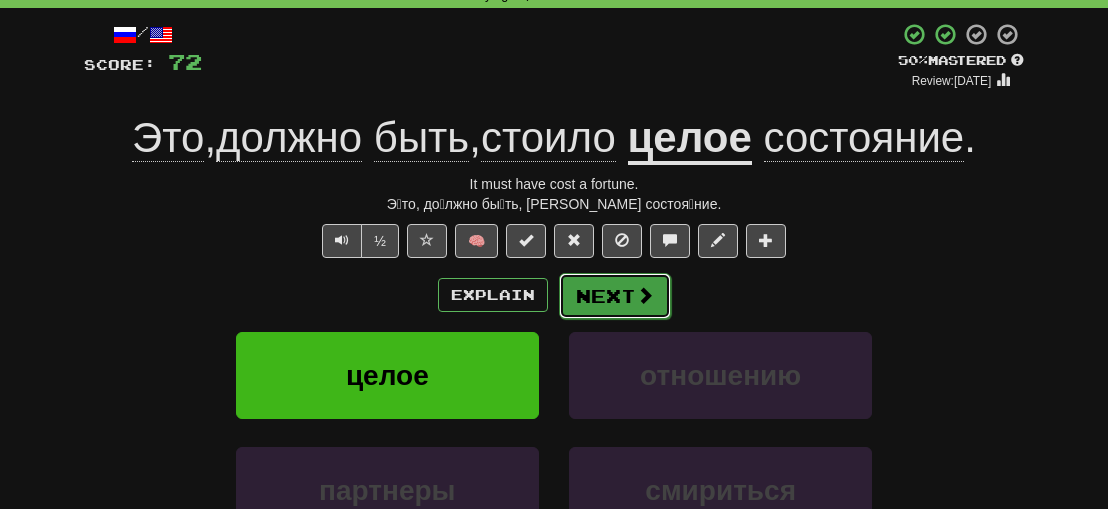 click on "Next" at bounding box center (615, 296) 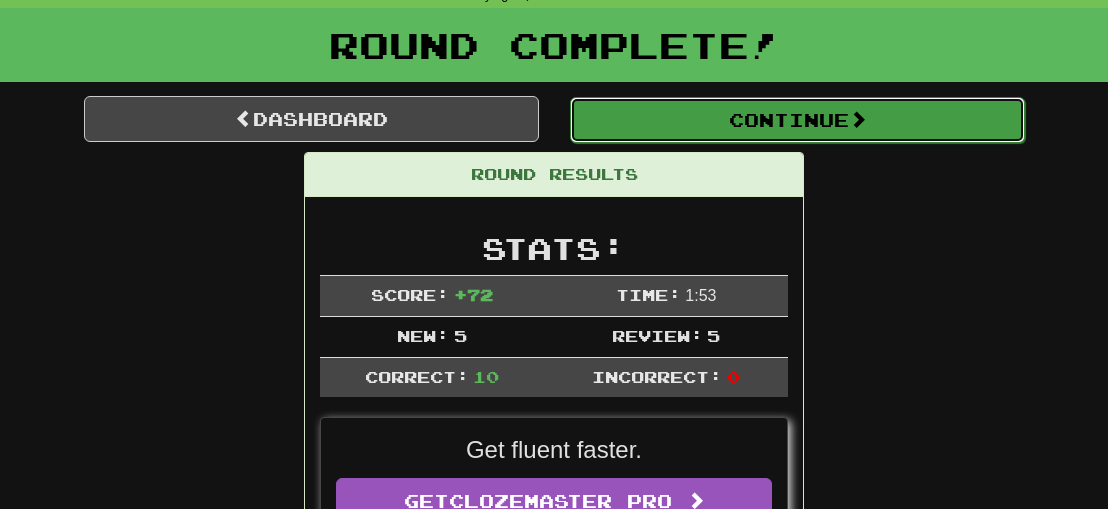 click on "Continue" at bounding box center (797, 120) 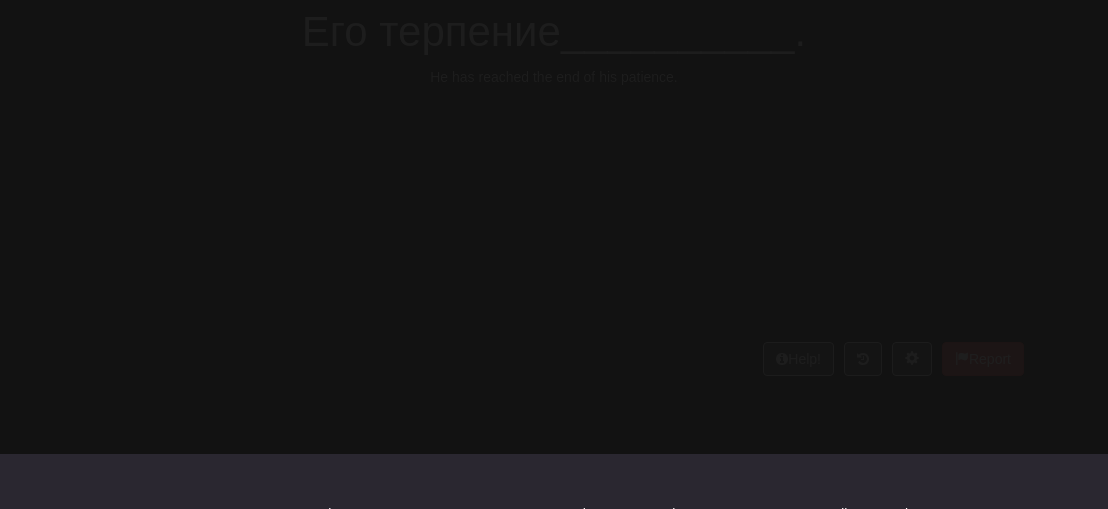 scroll, scrollTop: 100, scrollLeft: 0, axis: vertical 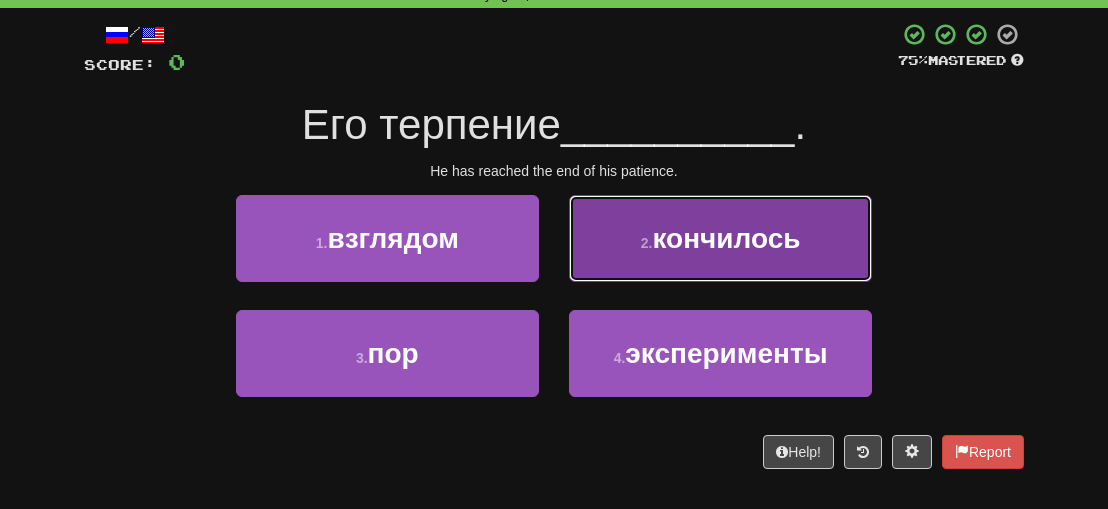 click on "кончилось" at bounding box center [726, 238] 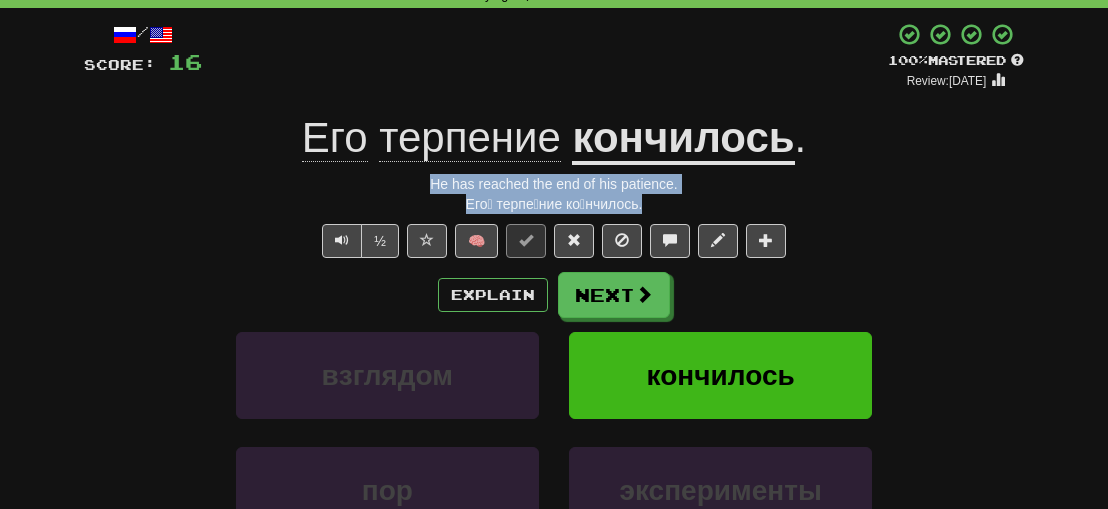drag, startPoint x: 647, startPoint y: 203, endPoint x: 426, endPoint y: 186, distance: 221.65288 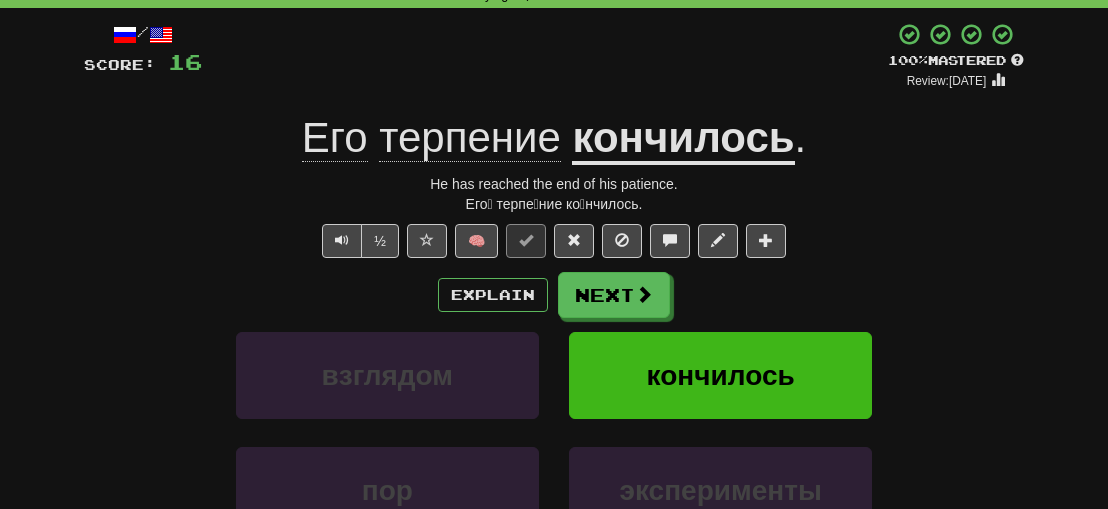 click on "Explain Next" at bounding box center [554, 295] 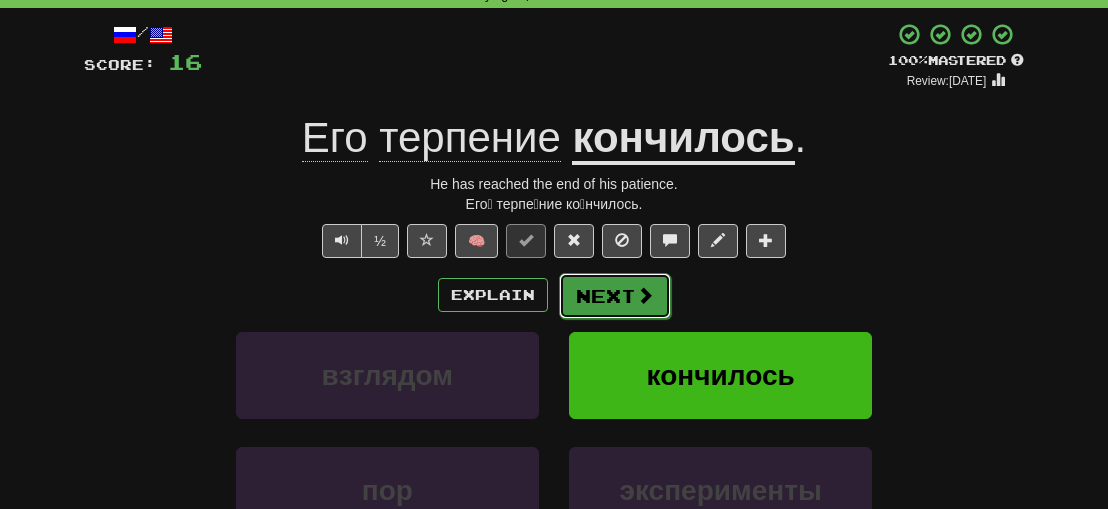 click at bounding box center [645, 295] 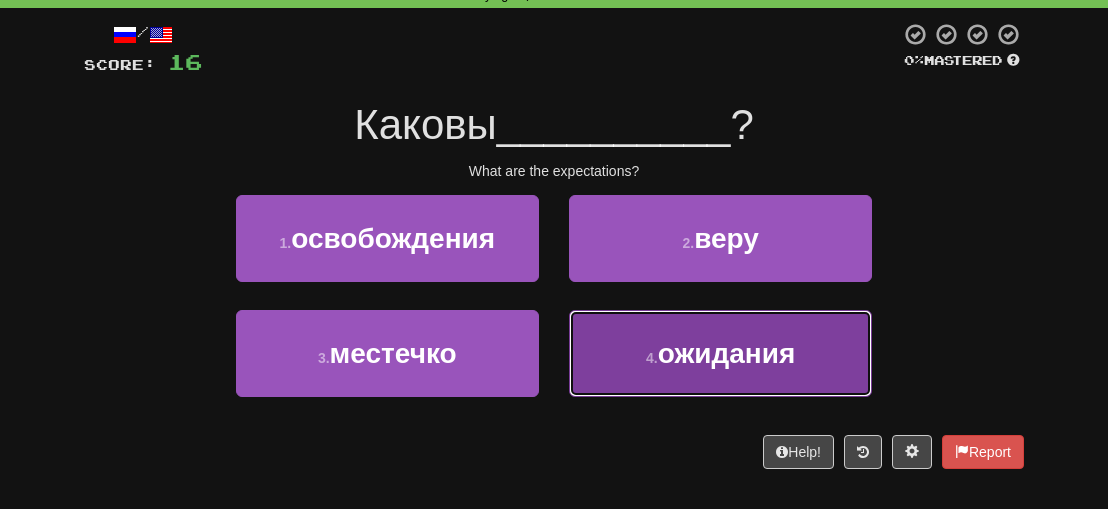 click on "ожидания" at bounding box center (727, 353) 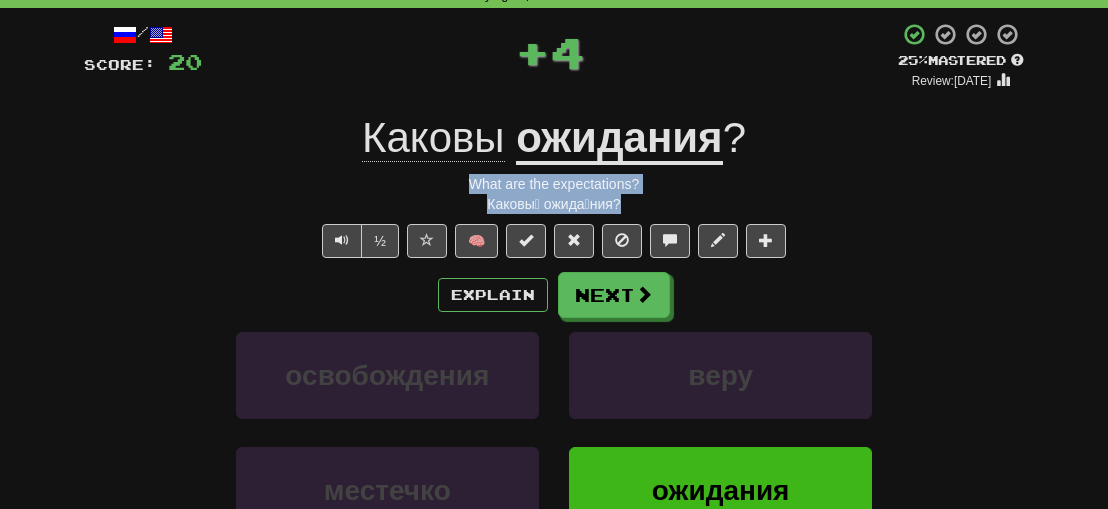 drag, startPoint x: 648, startPoint y: 204, endPoint x: 439, endPoint y: 182, distance: 210.15471 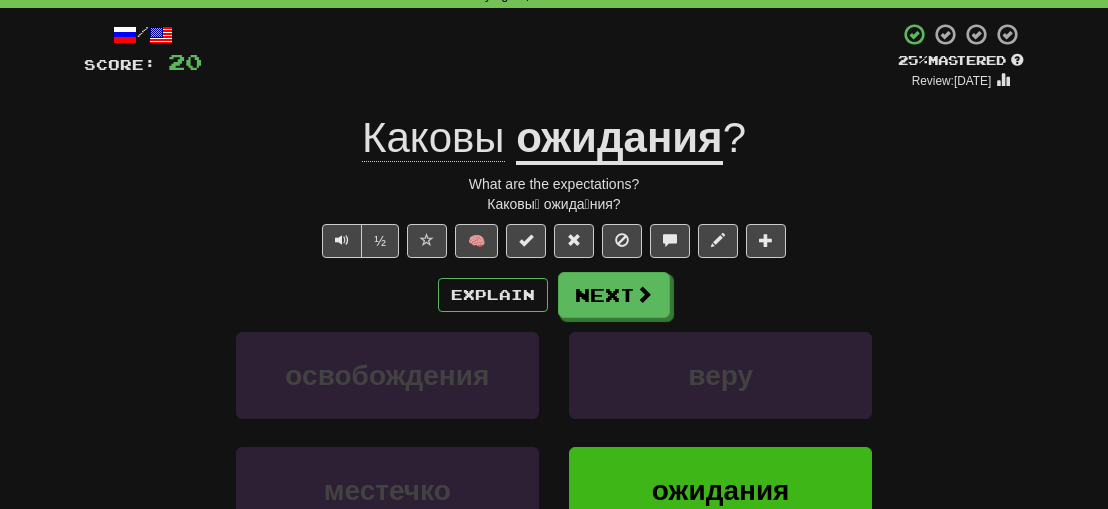 click on "½ 🧠" at bounding box center (554, 241) 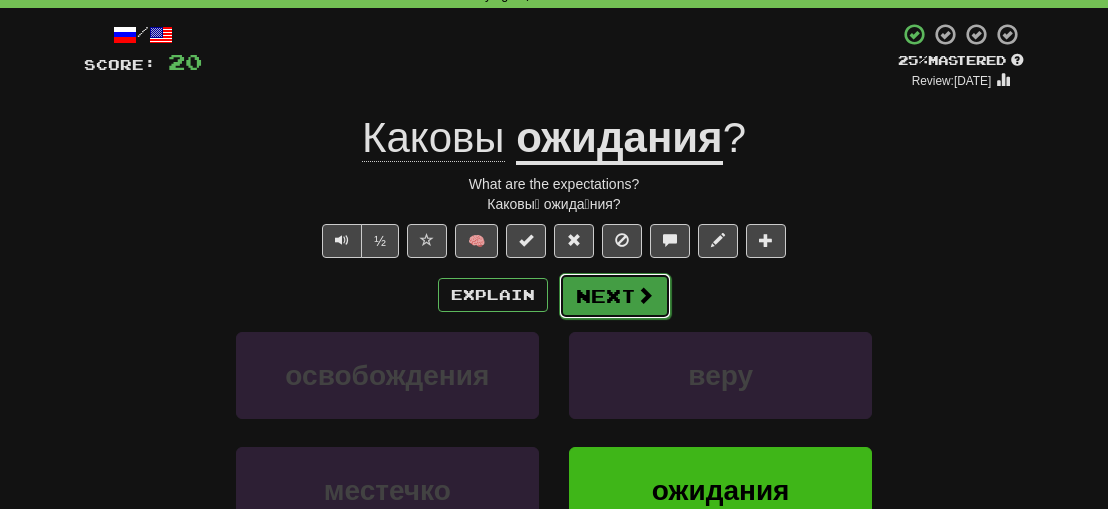 click on "Next" at bounding box center (615, 296) 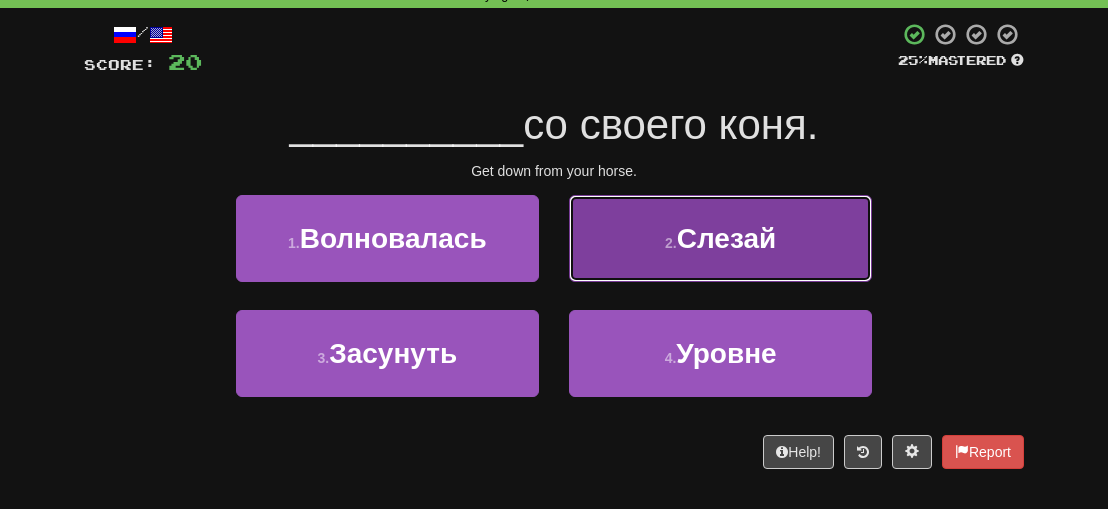 click on "Слезай" at bounding box center (727, 238) 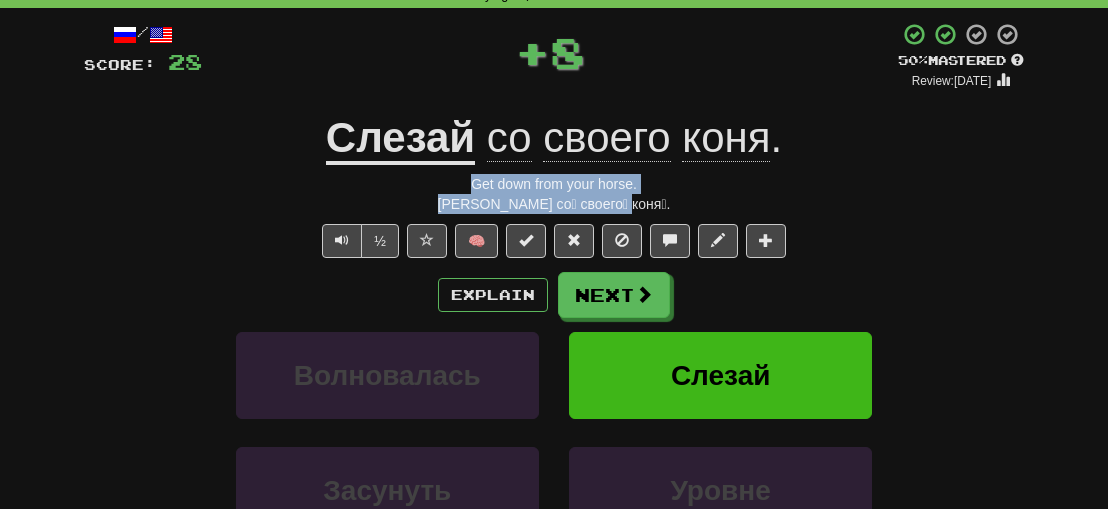 drag, startPoint x: 658, startPoint y: 201, endPoint x: 426, endPoint y: 193, distance: 232.1379 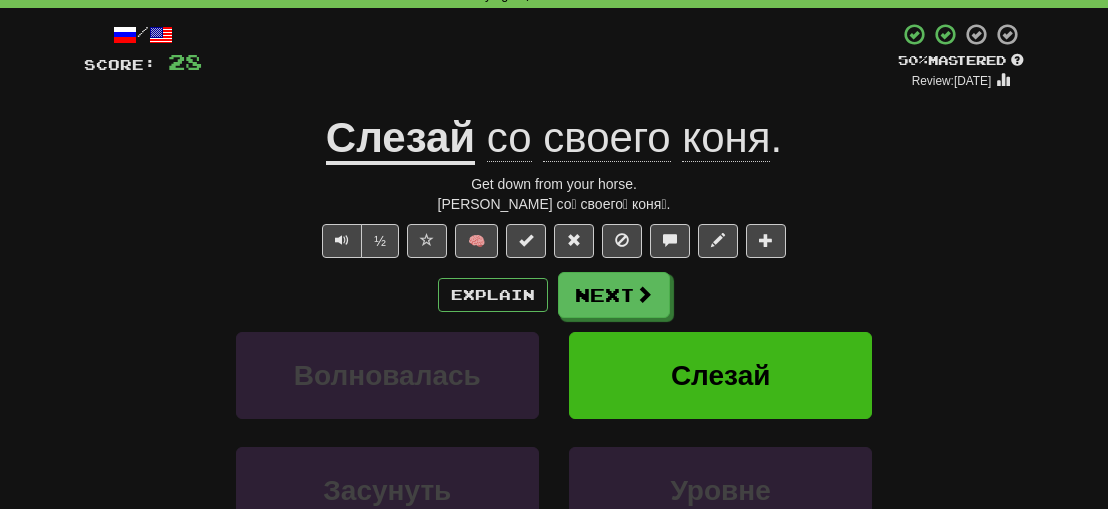click on "Explain Next" at bounding box center [554, 295] 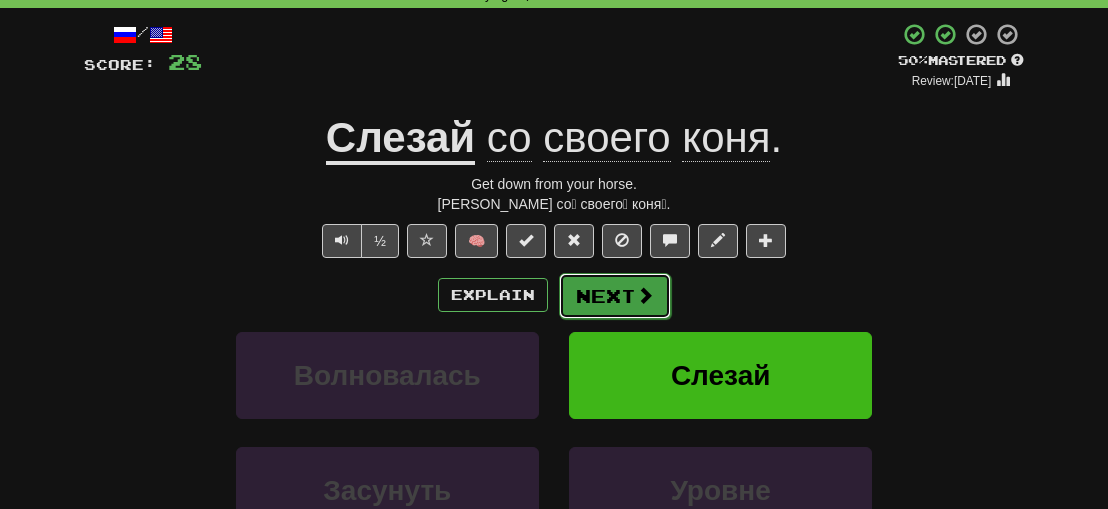 click on "Next" at bounding box center (615, 296) 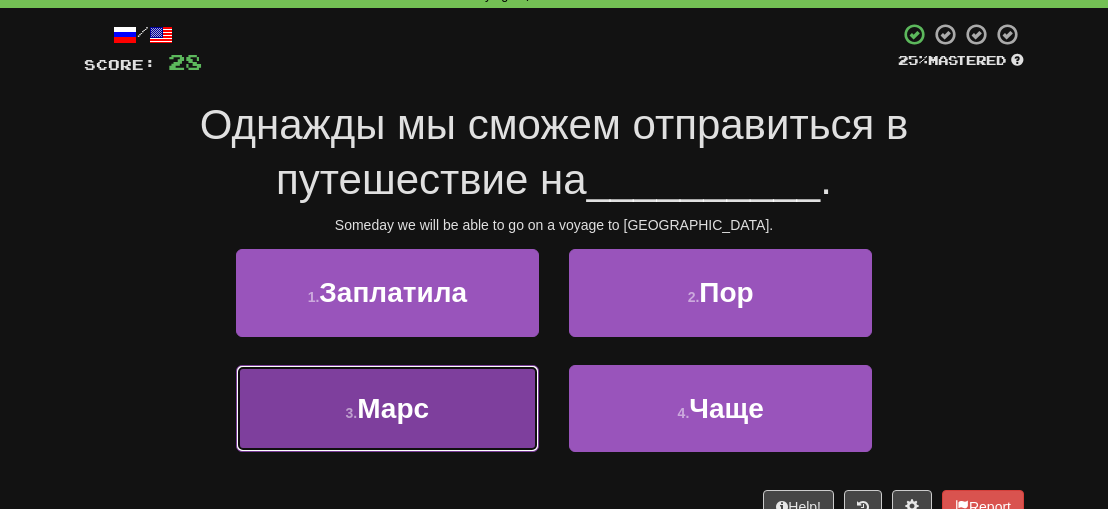 click on "3 .  [GEOGRAPHIC_DATA]" at bounding box center (387, 408) 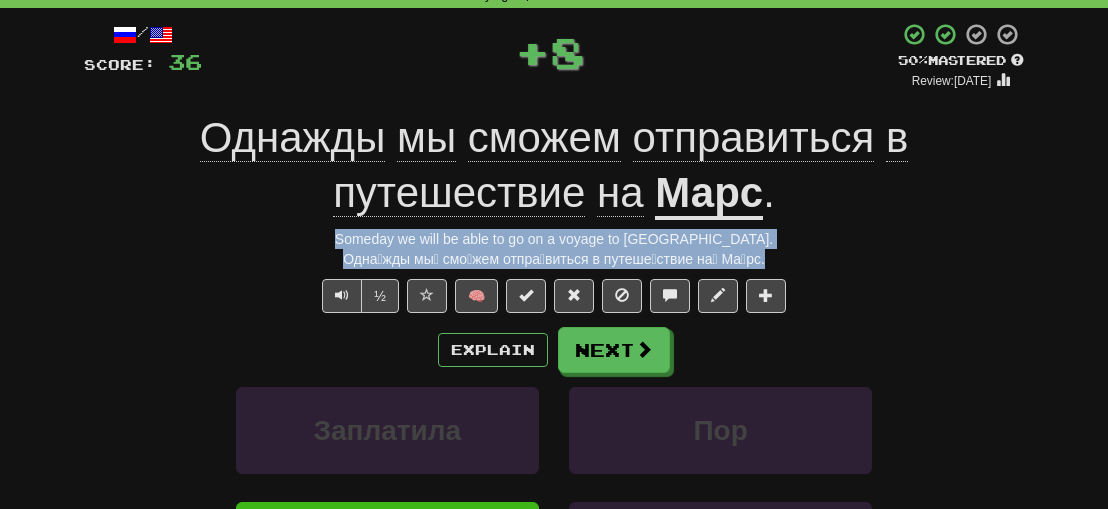 drag, startPoint x: 784, startPoint y: 259, endPoint x: 226, endPoint y: 240, distance: 558.32336 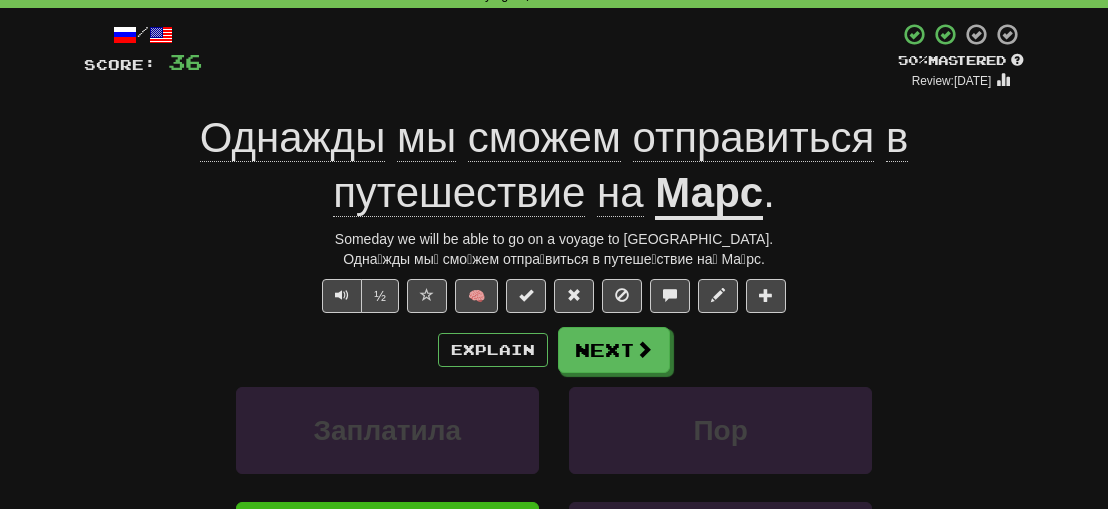 click on "Explain Next" at bounding box center [554, 350] 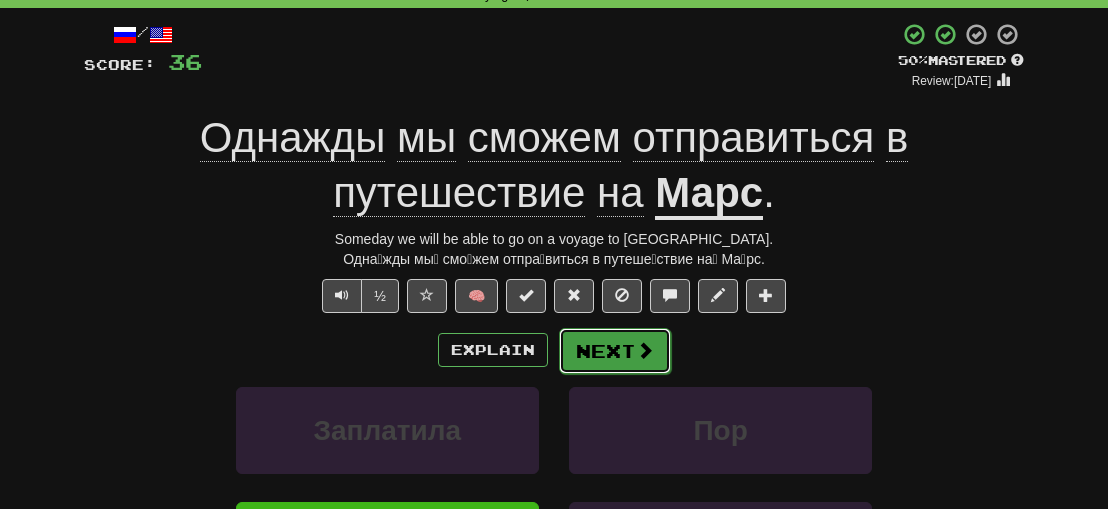 click on "Next" at bounding box center (615, 351) 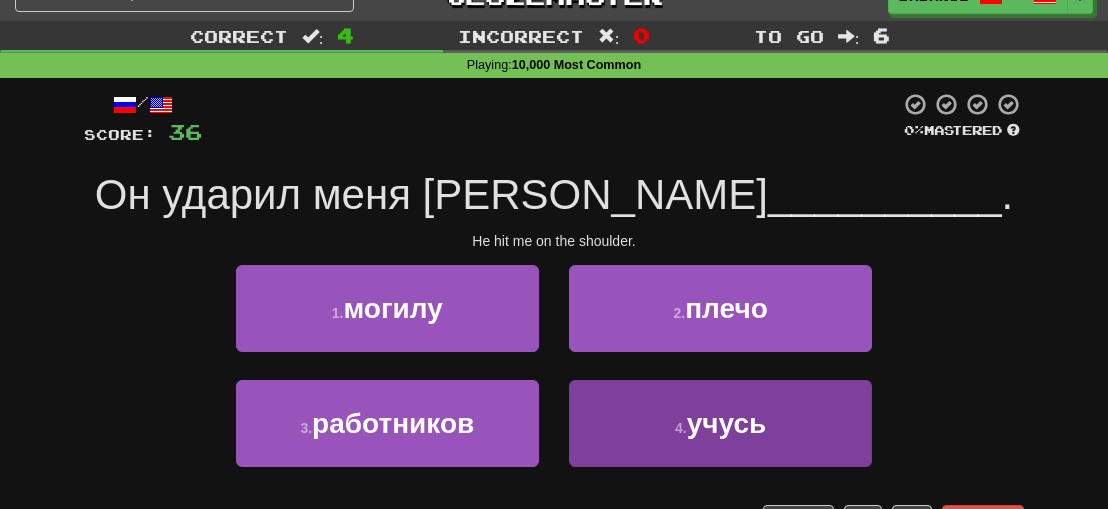 scroll, scrollTop: 0, scrollLeft: 0, axis: both 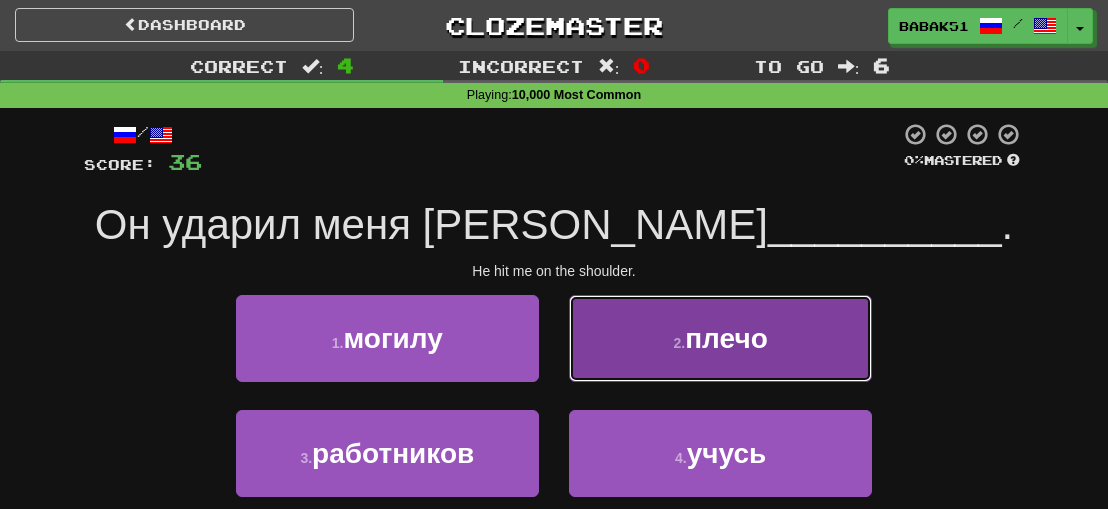click on "2 .  плечо" at bounding box center [720, 338] 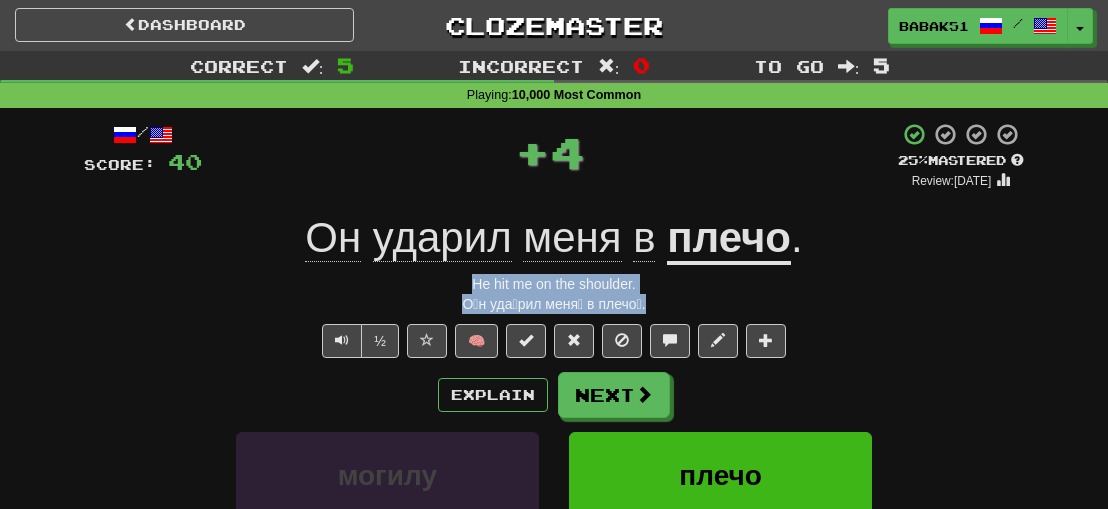 drag, startPoint x: 646, startPoint y: 308, endPoint x: 474, endPoint y: 281, distance: 174.1063 